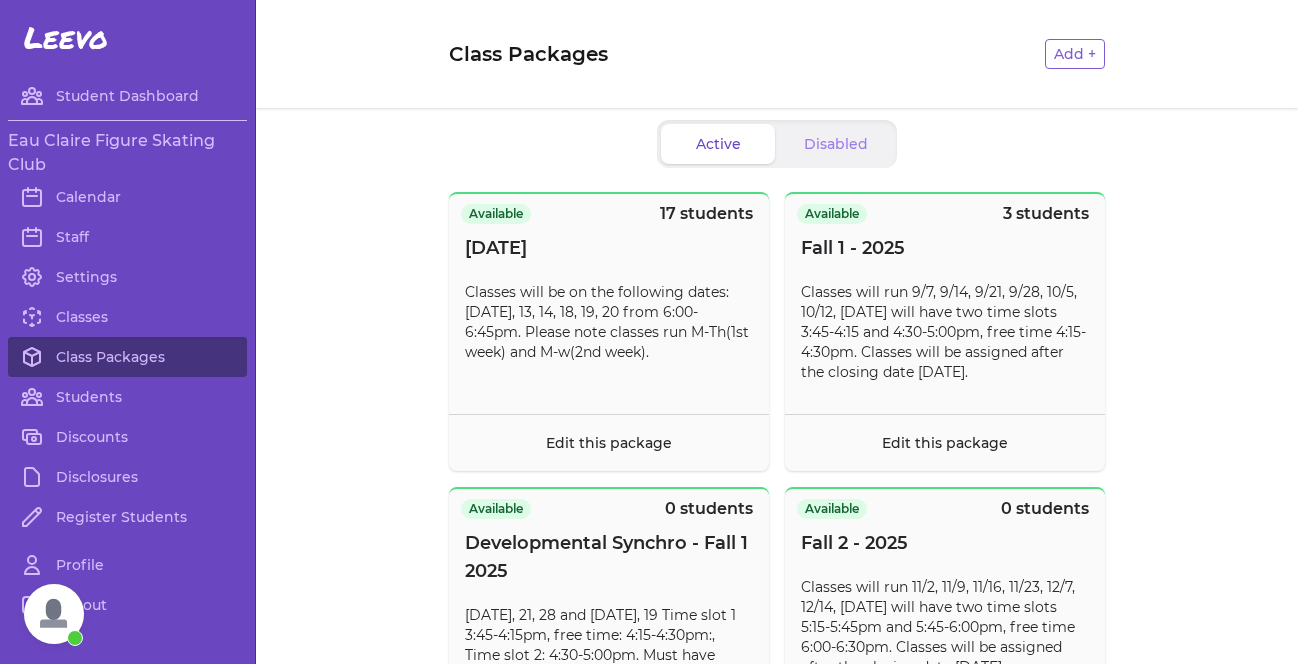 scroll, scrollTop: 0, scrollLeft: 0, axis: both 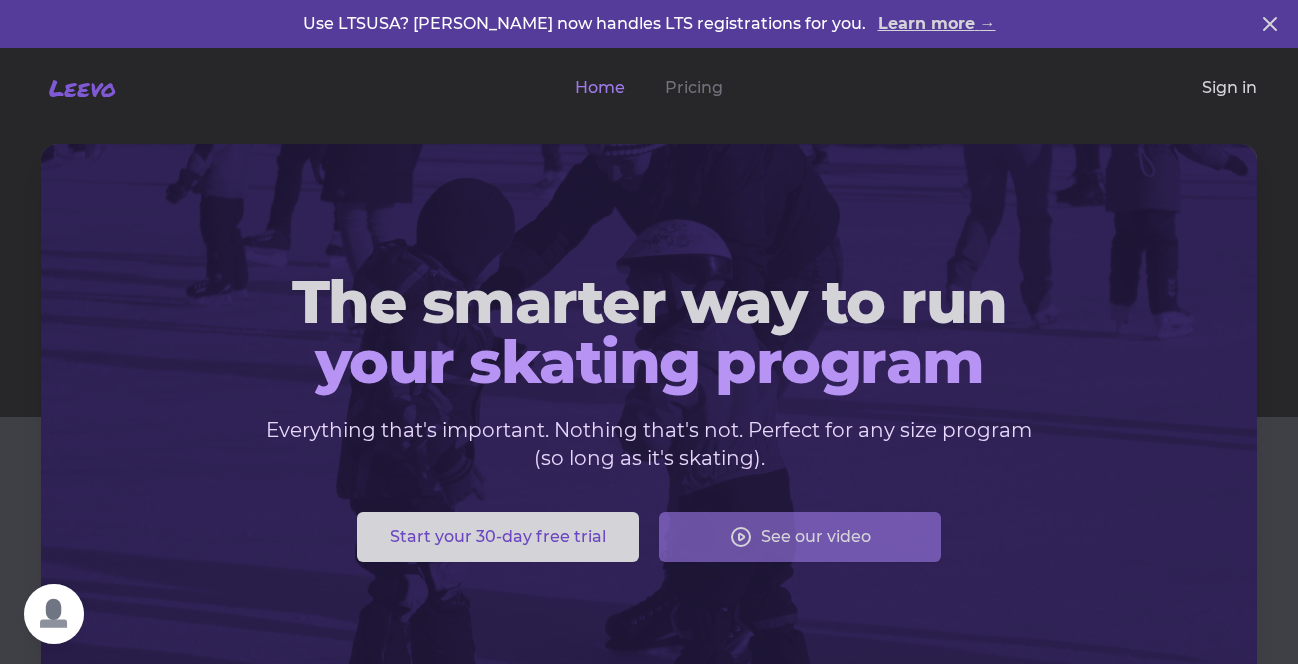 click on "Sign in" at bounding box center [1229, 88] 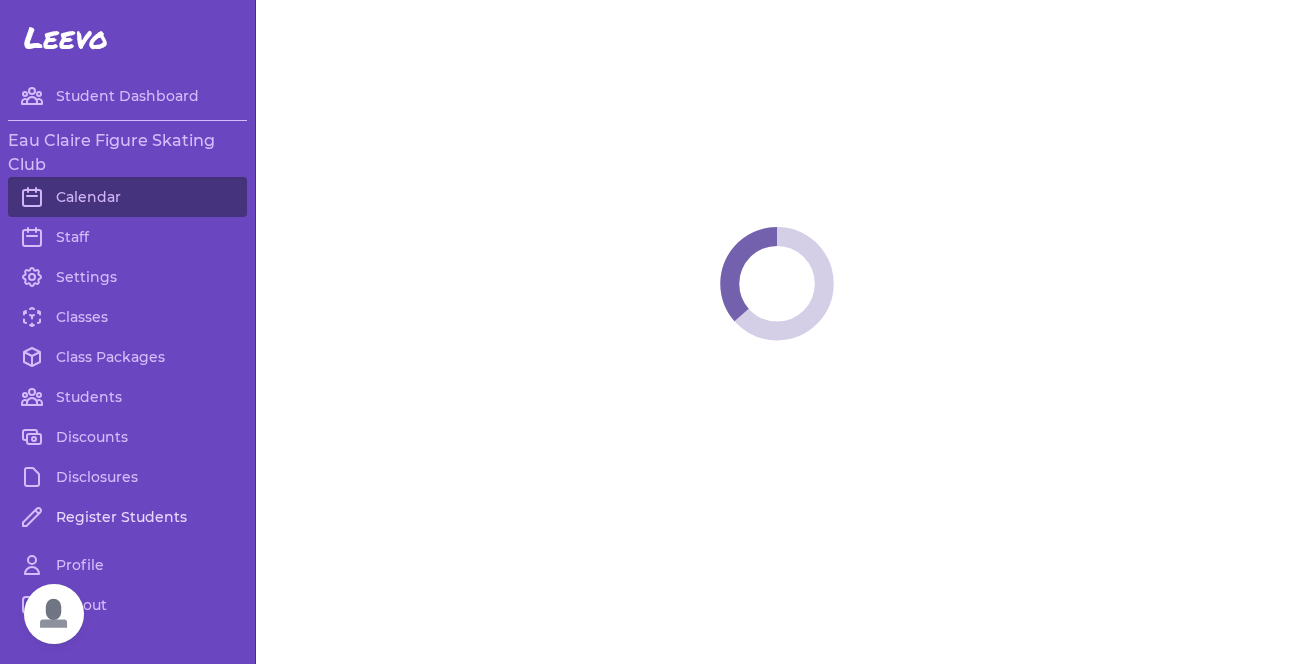click on "Register Students" at bounding box center [127, 517] 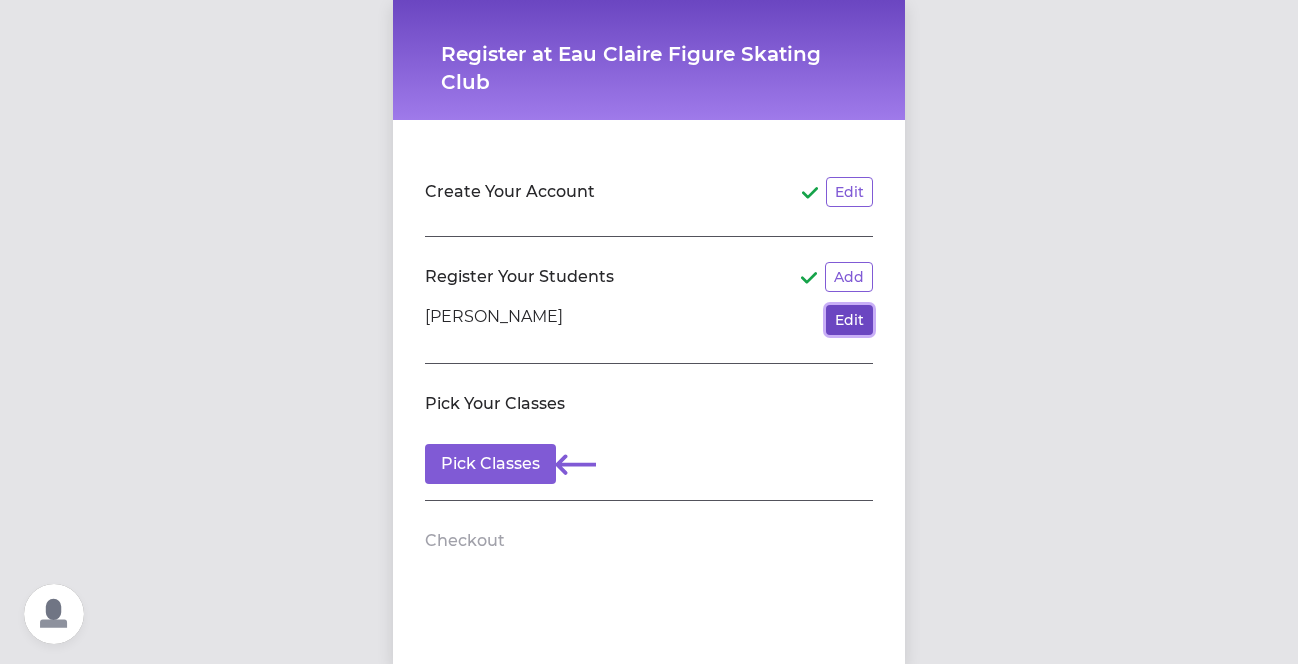 click on "Edit" at bounding box center (849, 320) 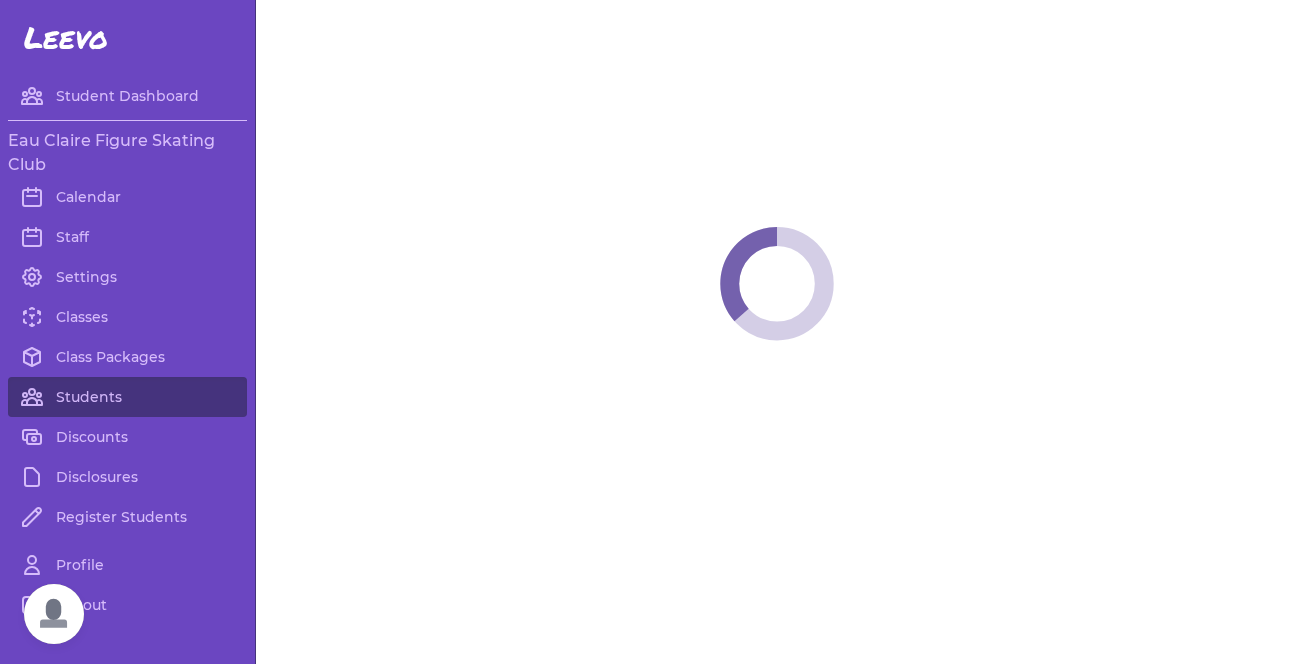 select on "WI" 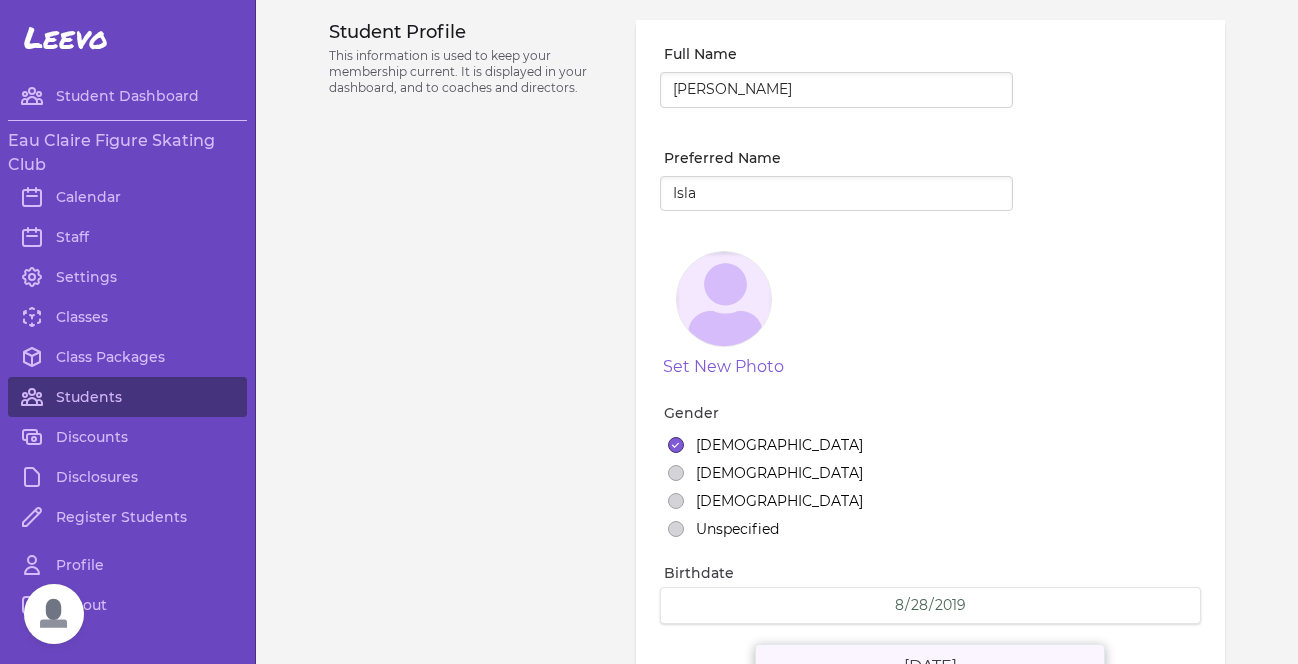 select on "7" 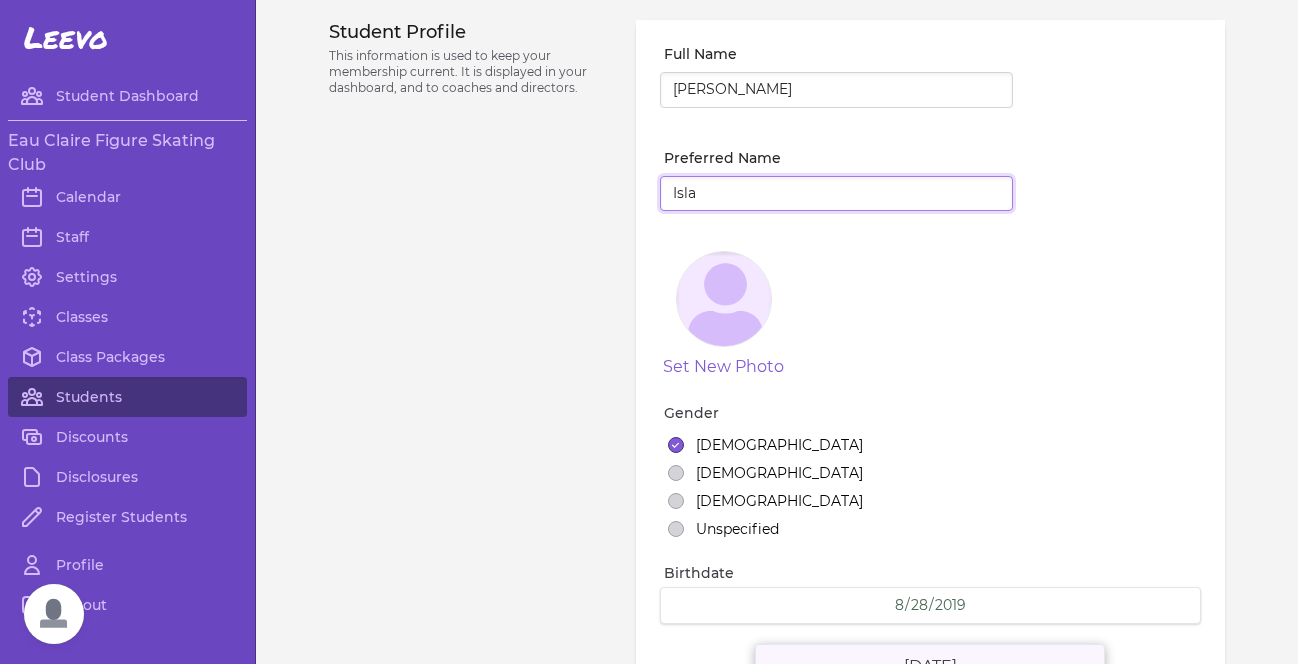 drag, startPoint x: 752, startPoint y: 193, endPoint x: 646, endPoint y: 192, distance: 106.004715 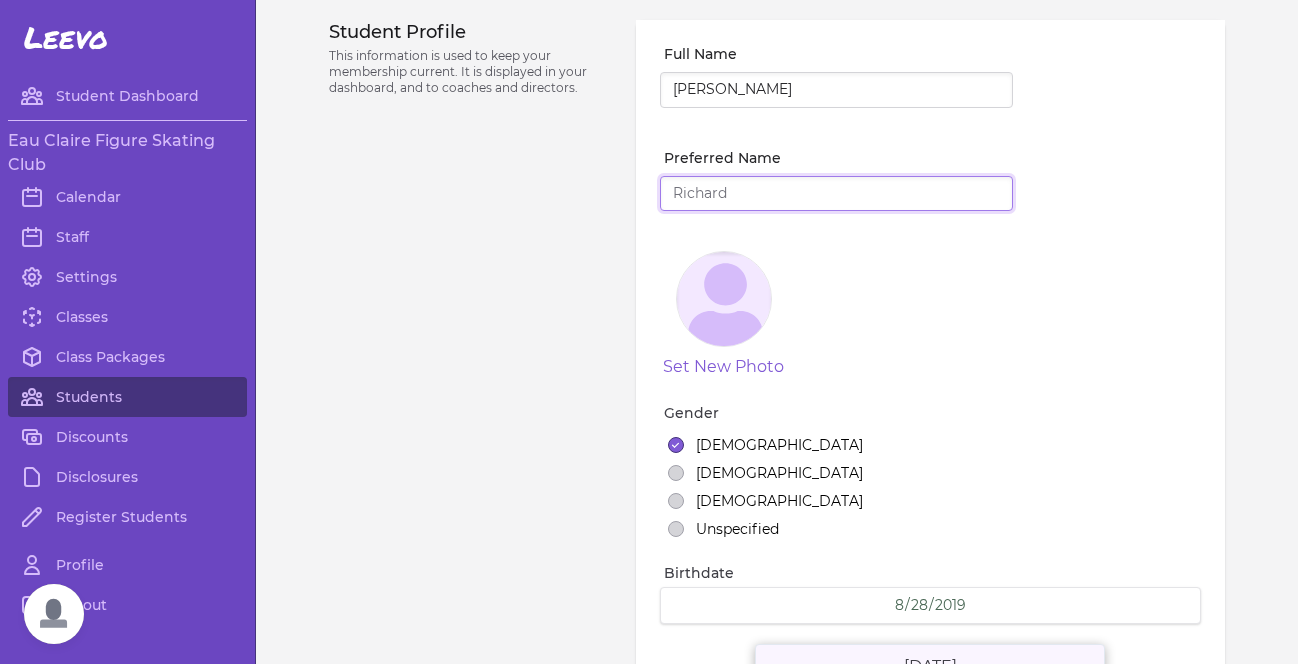 type 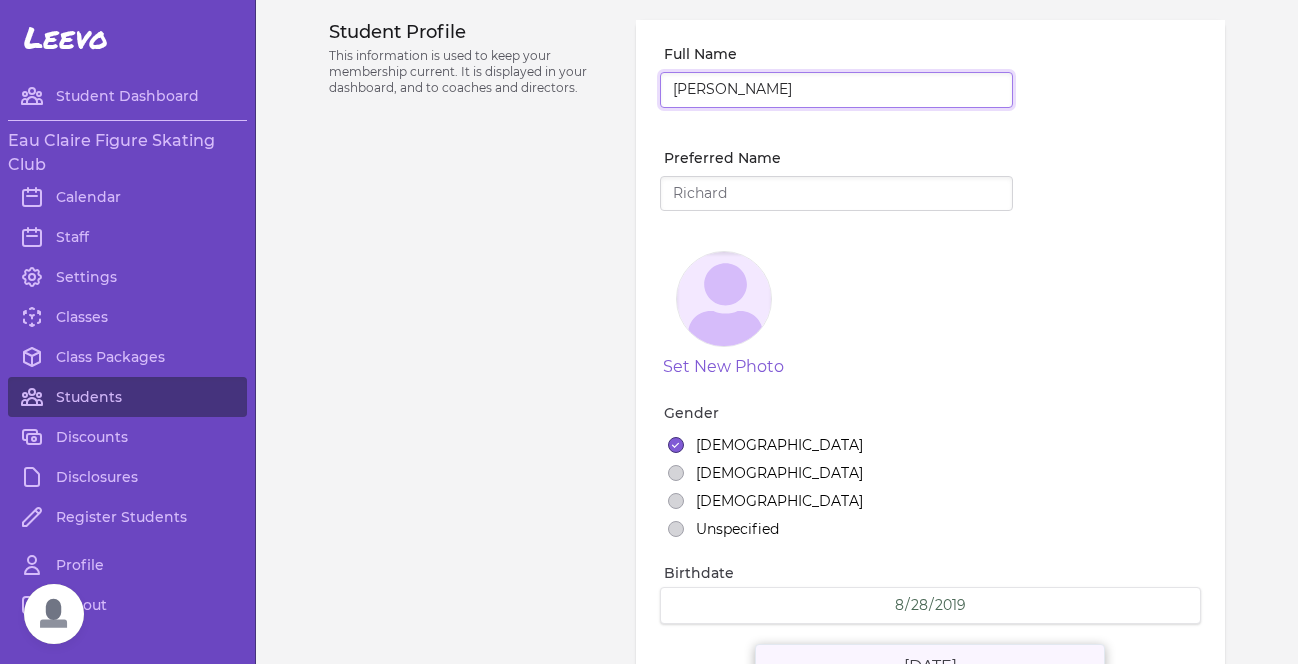 drag, startPoint x: 760, startPoint y: 93, endPoint x: 604, endPoint y: 68, distance: 157.99051 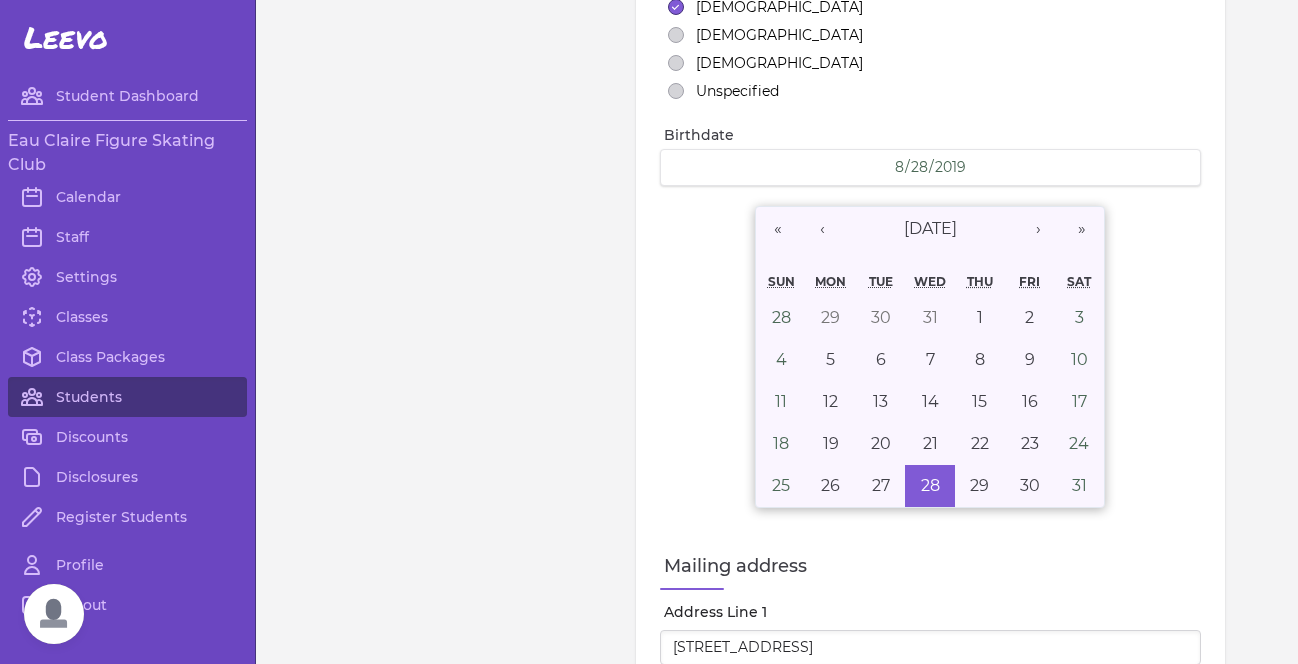 scroll, scrollTop: 439, scrollLeft: 0, axis: vertical 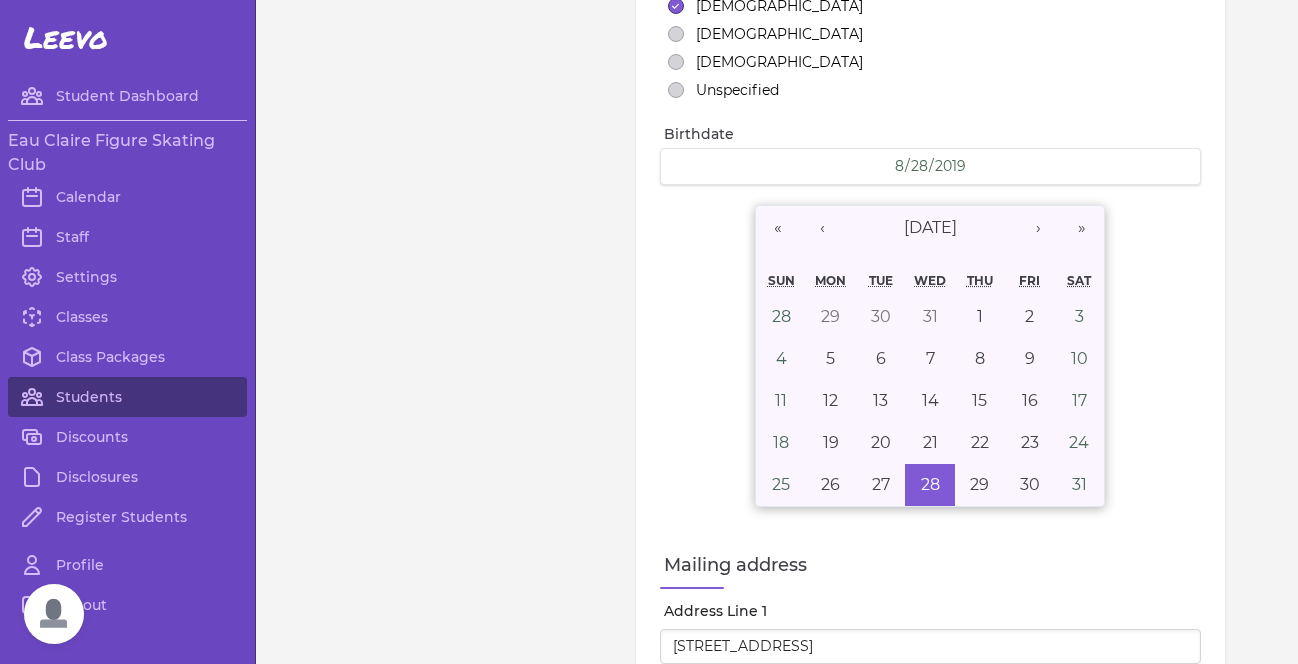 click on "2019-08-28 8 / 28 / 2019" at bounding box center (930, 166) 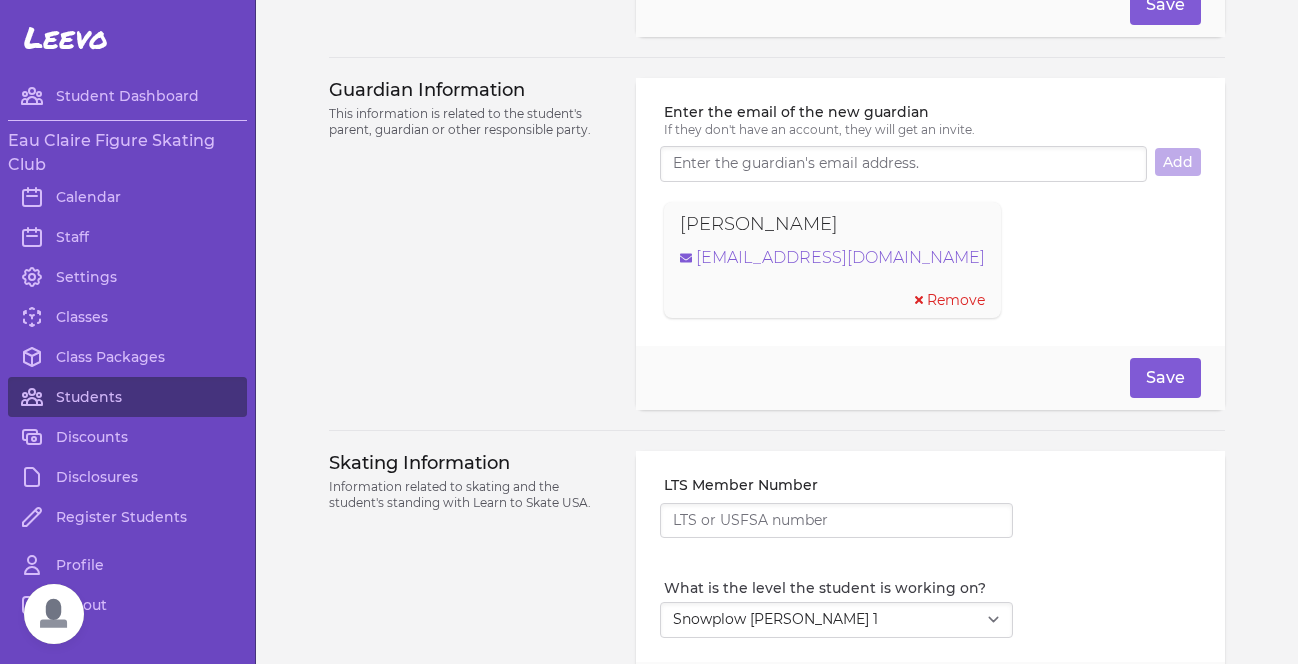 scroll, scrollTop: 1346, scrollLeft: 0, axis: vertical 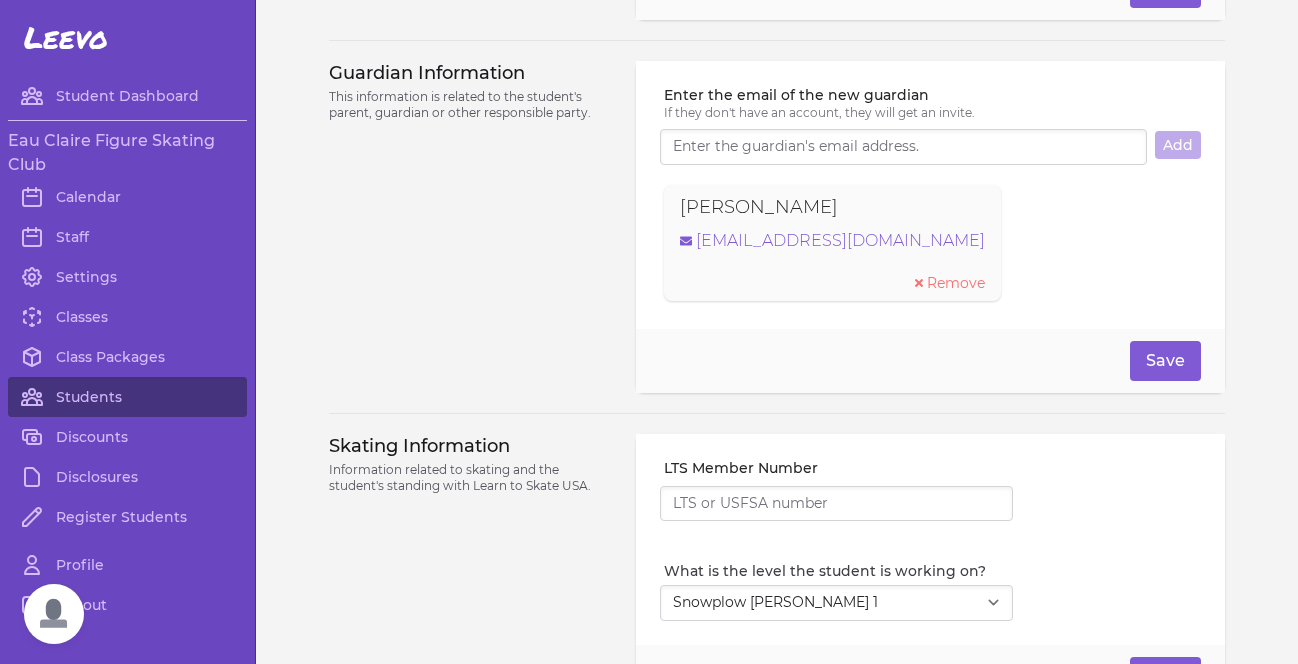 click on "Remove" at bounding box center (956, 283) 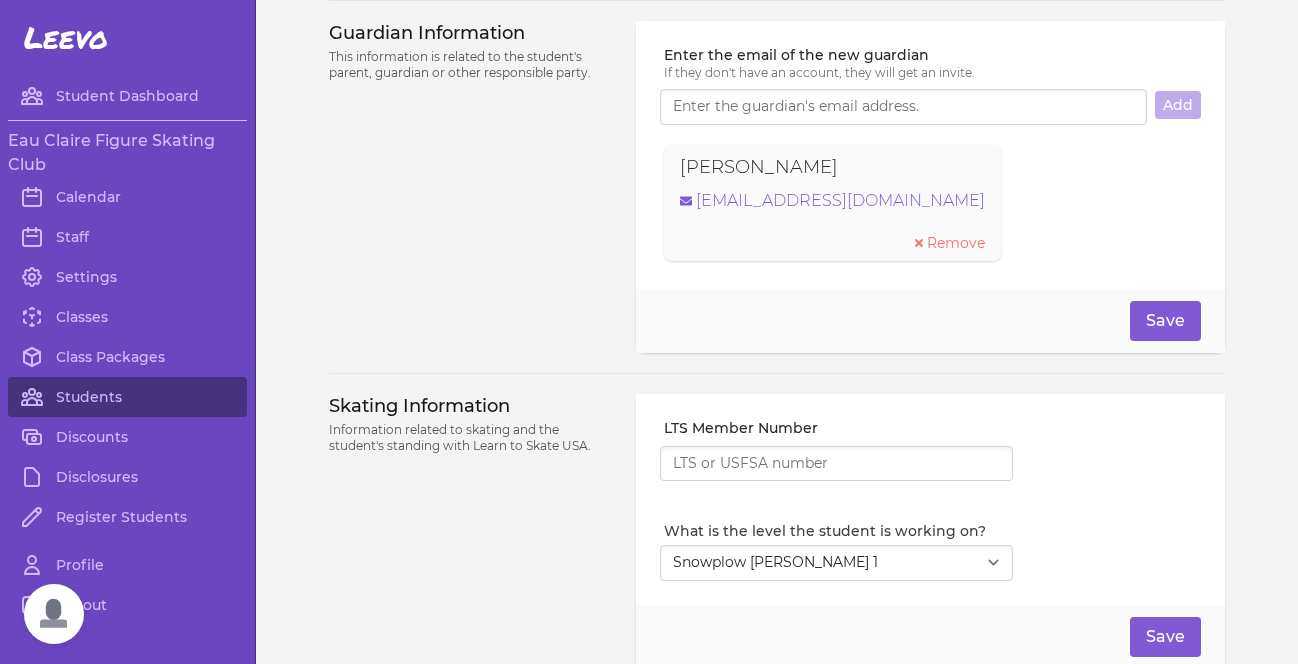 scroll, scrollTop: 1346, scrollLeft: 0, axis: vertical 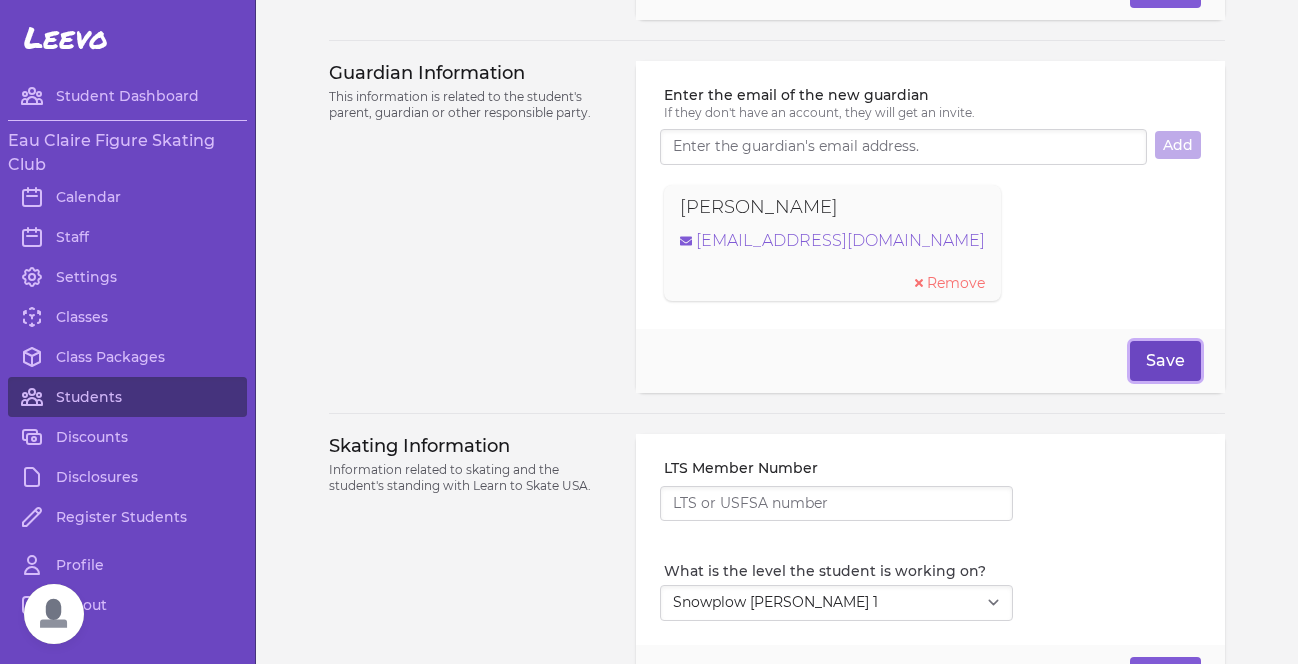 click on "Save" at bounding box center [1165, 361] 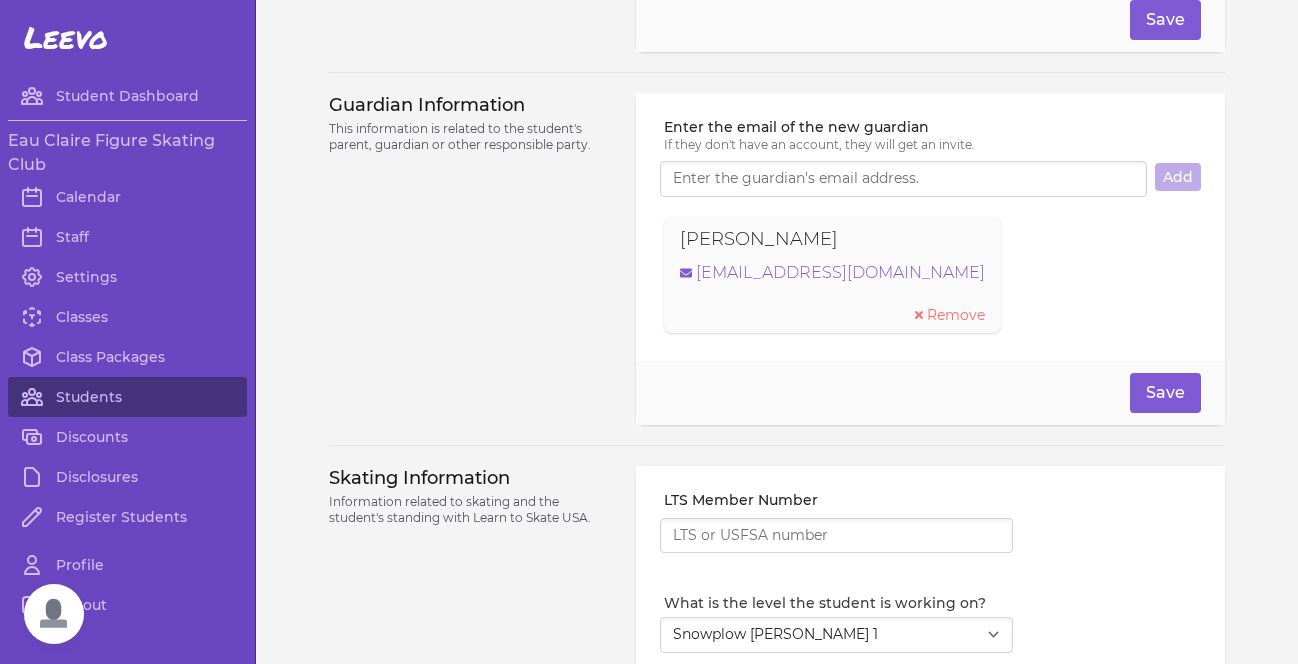 click on "Remove" at bounding box center (956, 315) 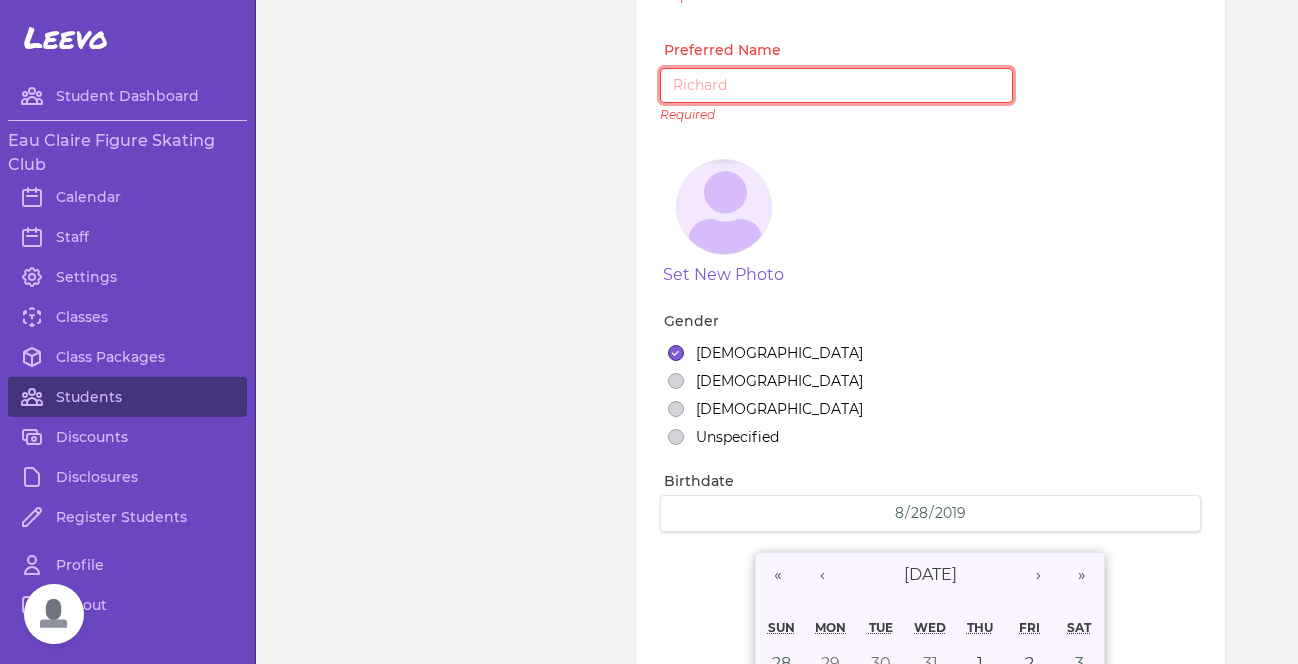 scroll, scrollTop: 0, scrollLeft: 0, axis: both 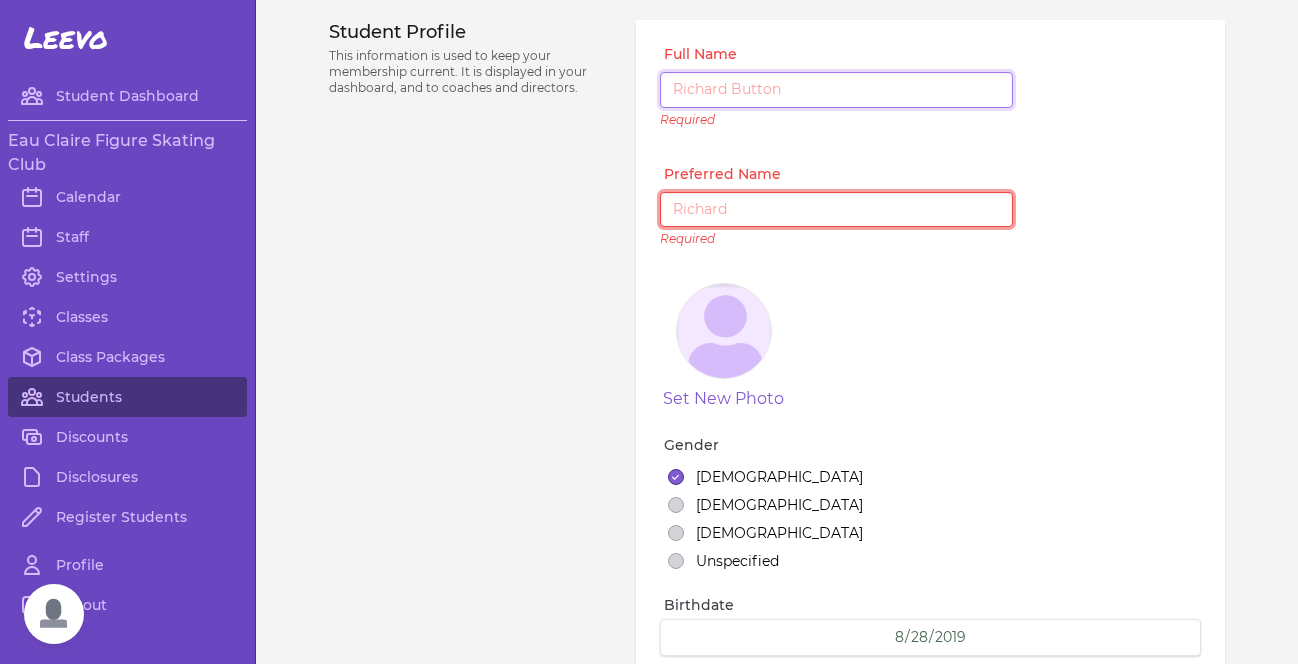 click on "Full Name" at bounding box center (836, 90) 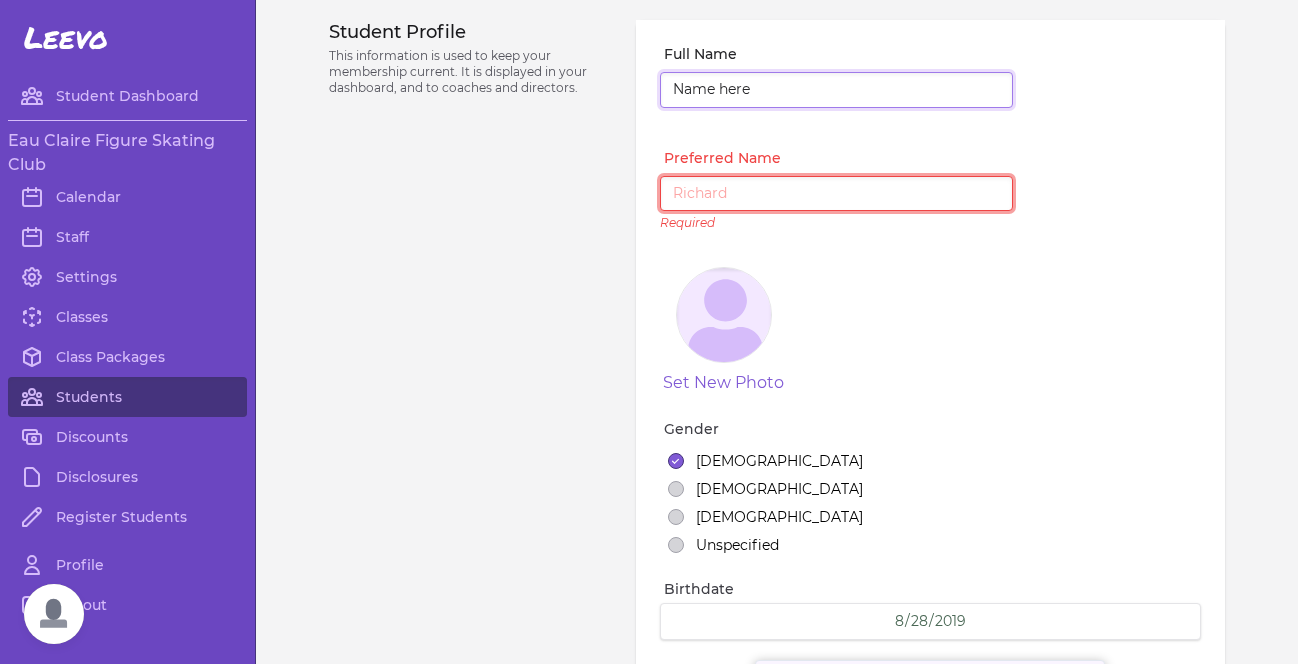 type on "Name here" 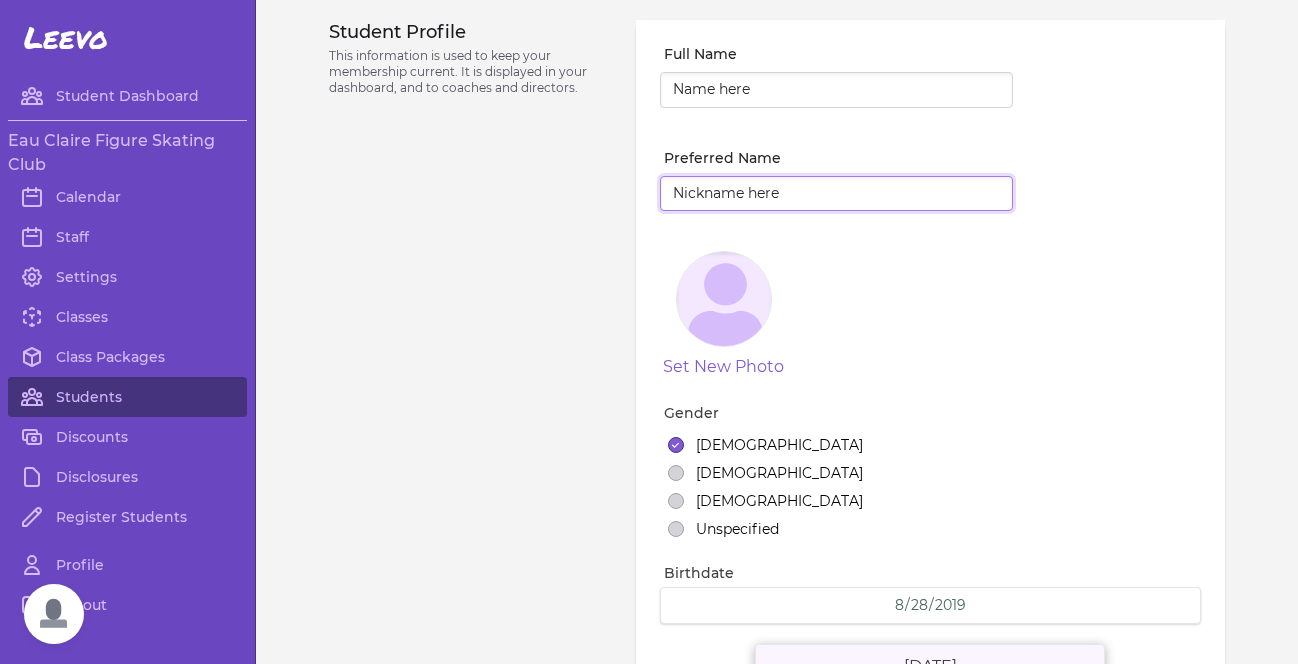 type on "Nickname here" 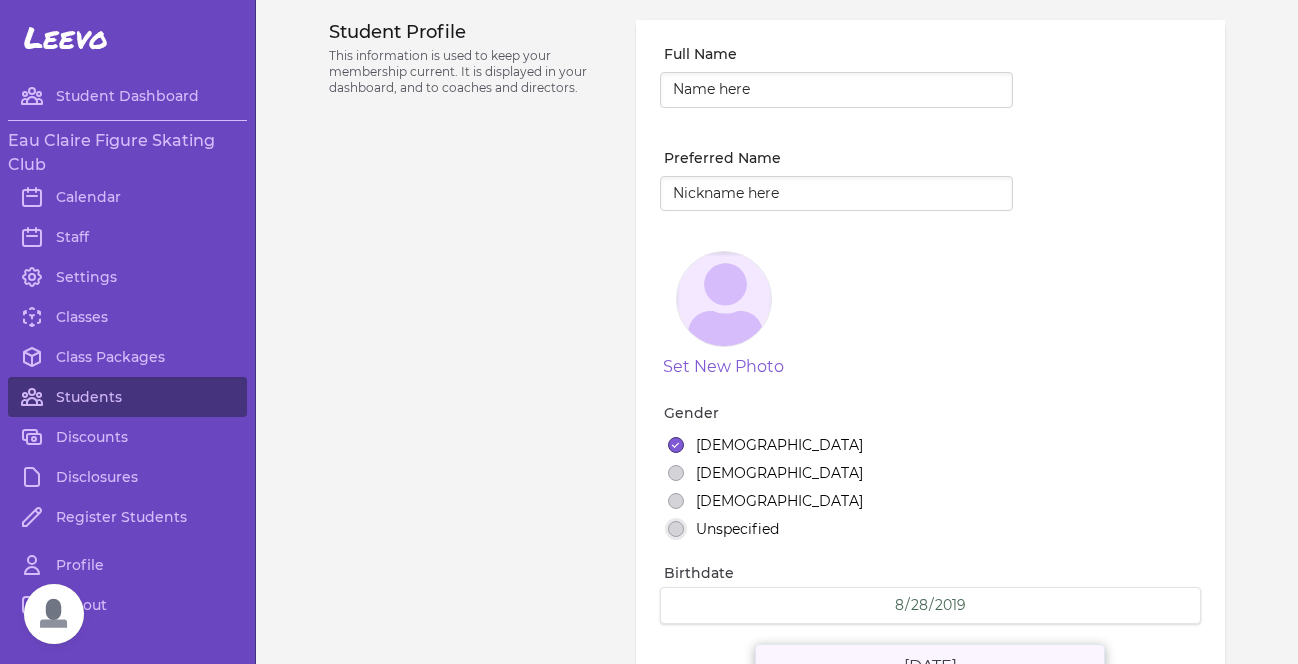 click on "Unspecified" at bounding box center (676, 529) 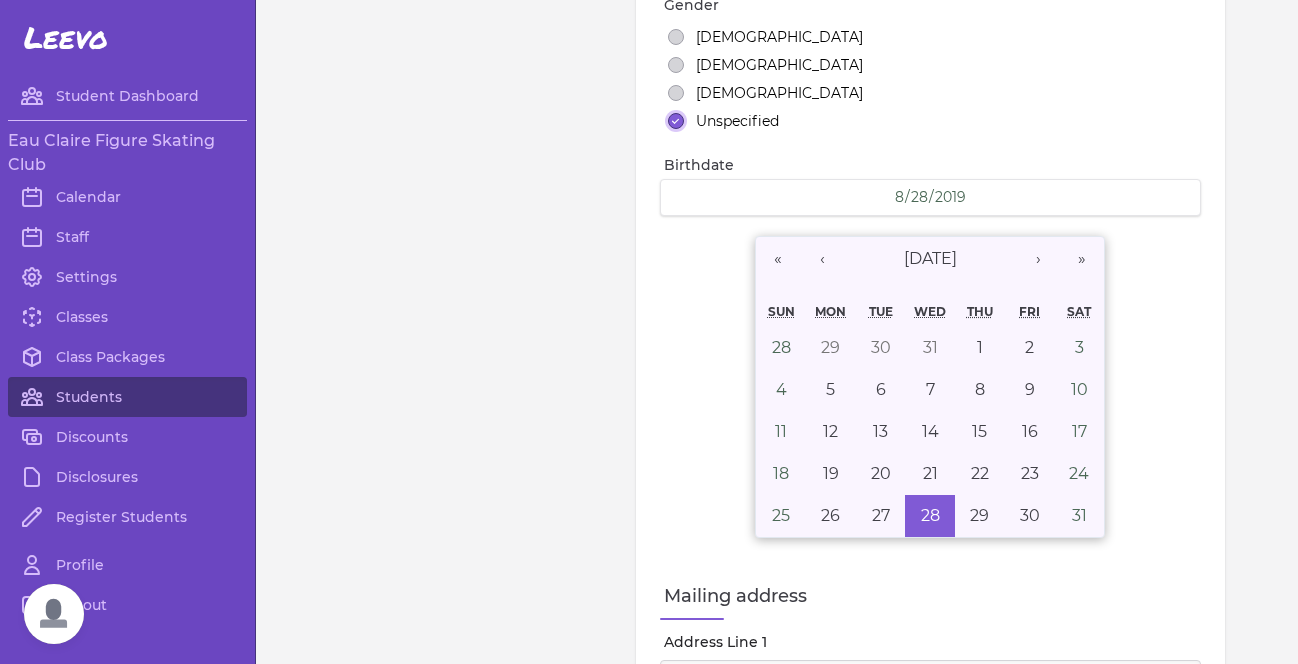 scroll, scrollTop: 411, scrollLeft: 0, axis: vertical 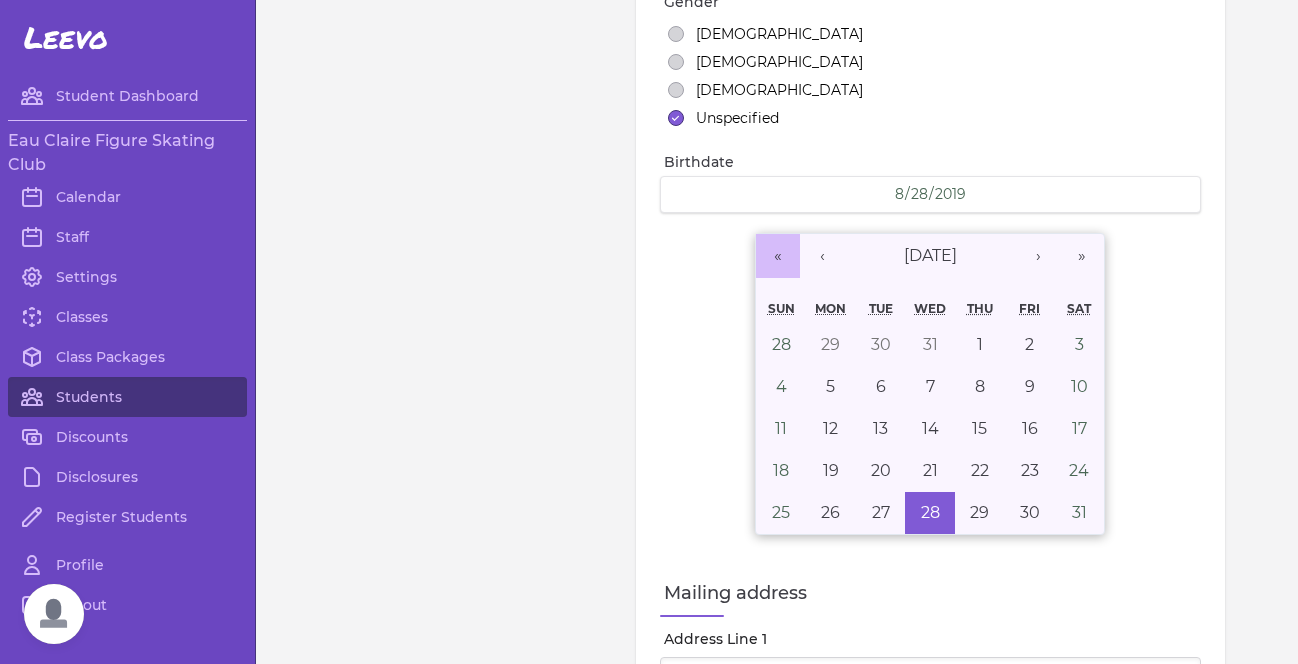 click on "«" at bounding box center [778, 256] 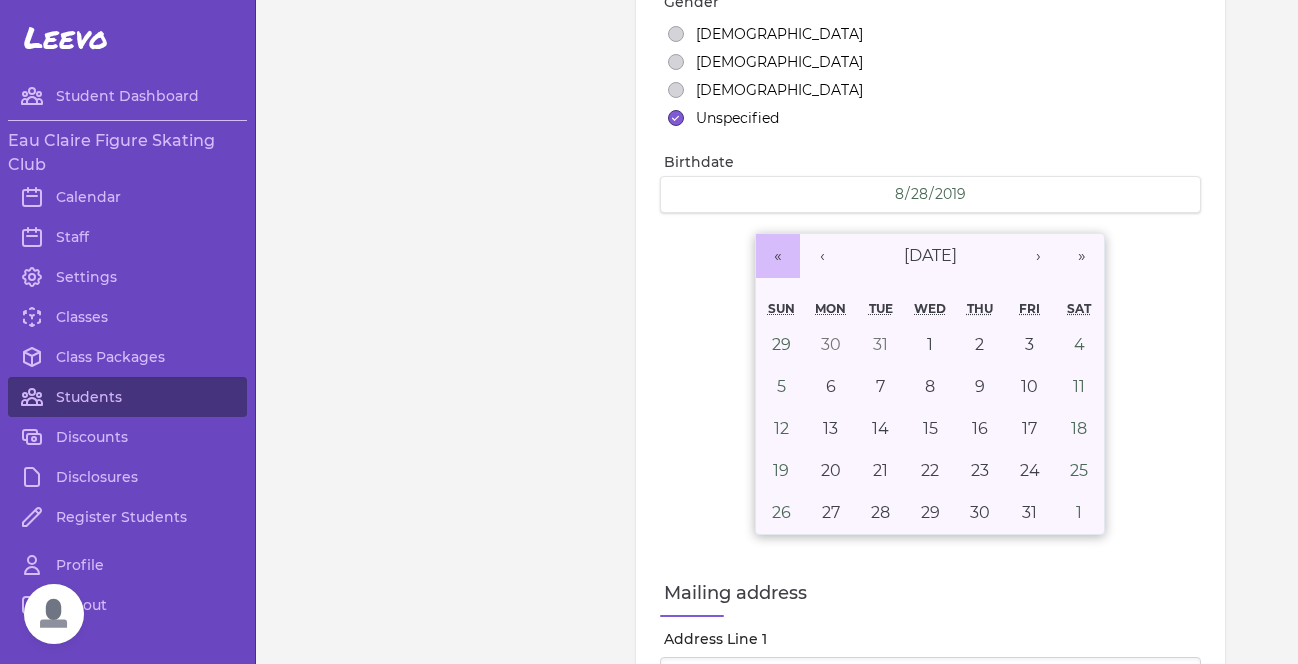 click on "«" at bounding box center [778, 256] 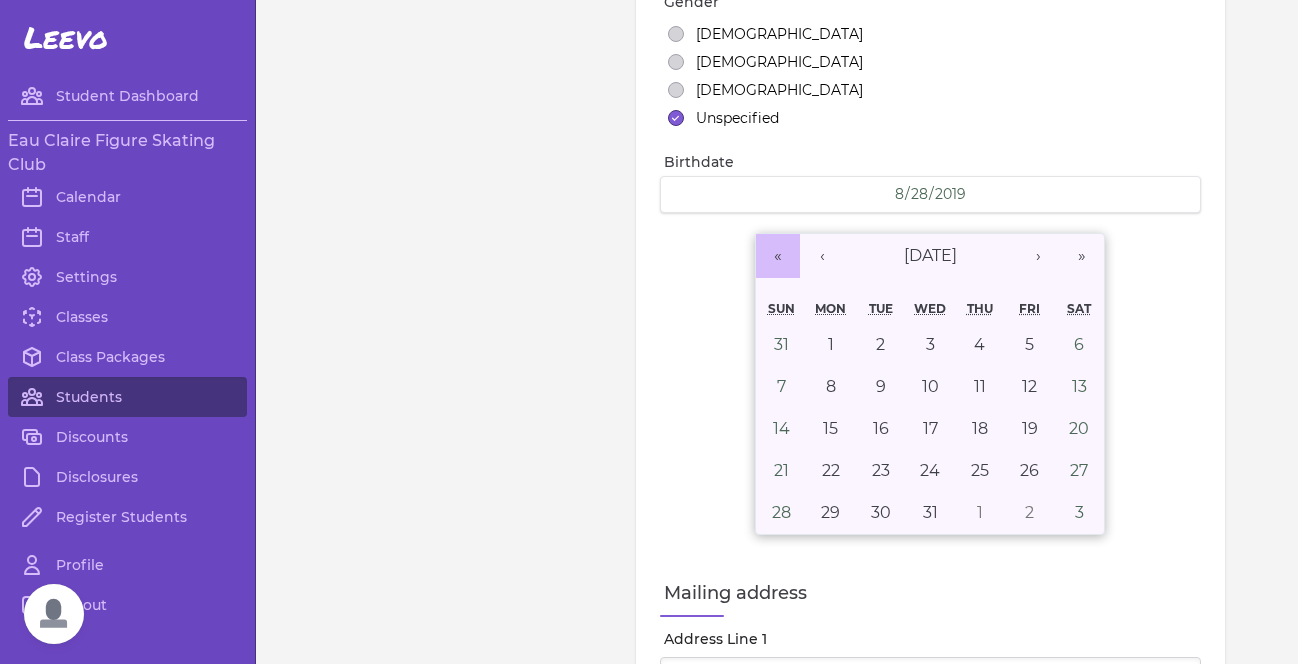 click on "«" at bounding box center (778, 256) 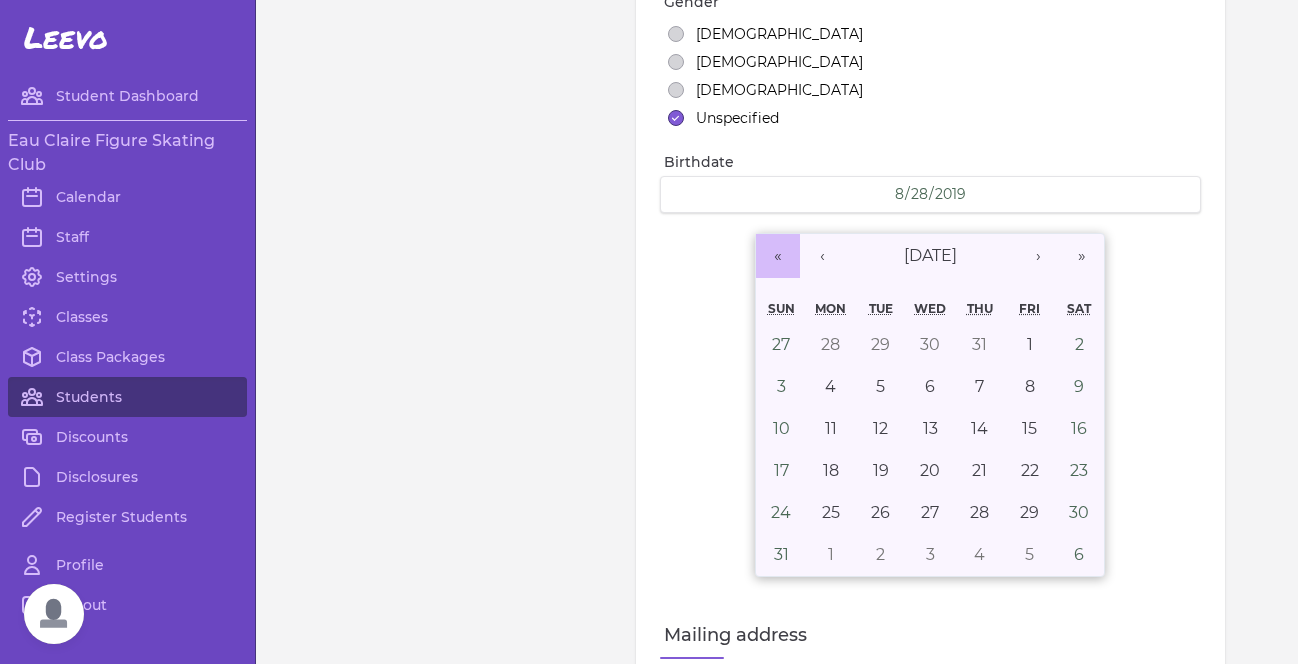 click on "«" at bounding box center (778, 256) 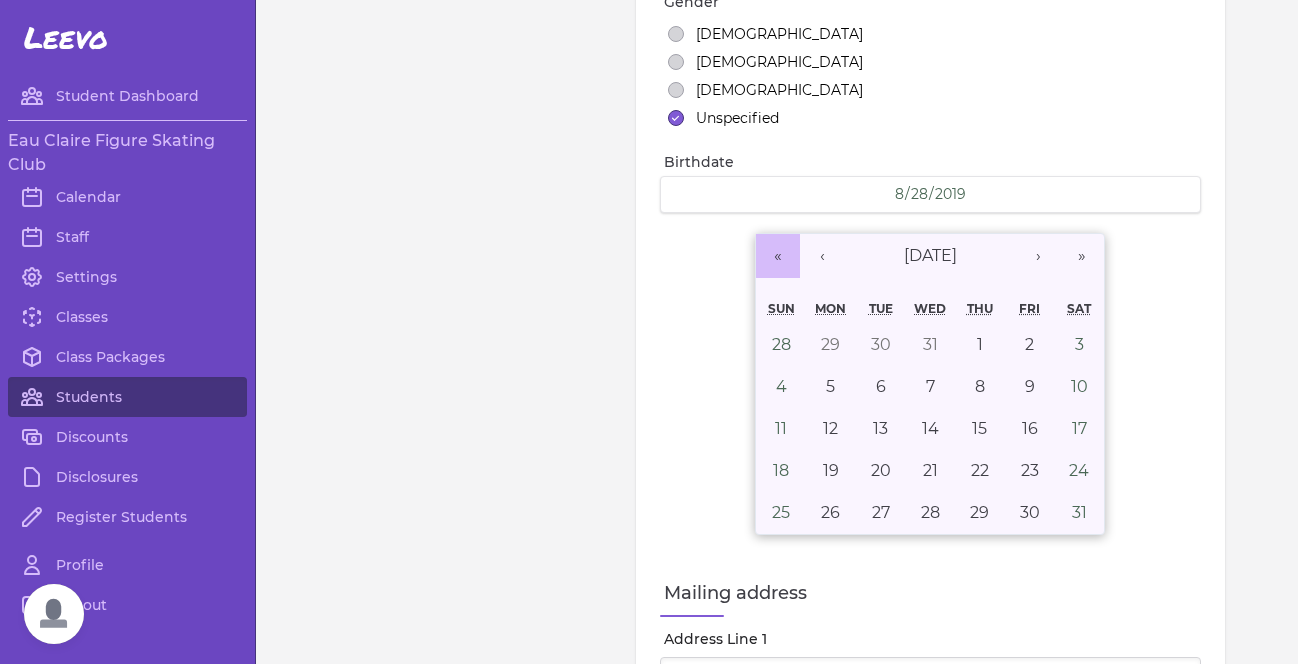 click on "«" at bounding box center (778, 256) 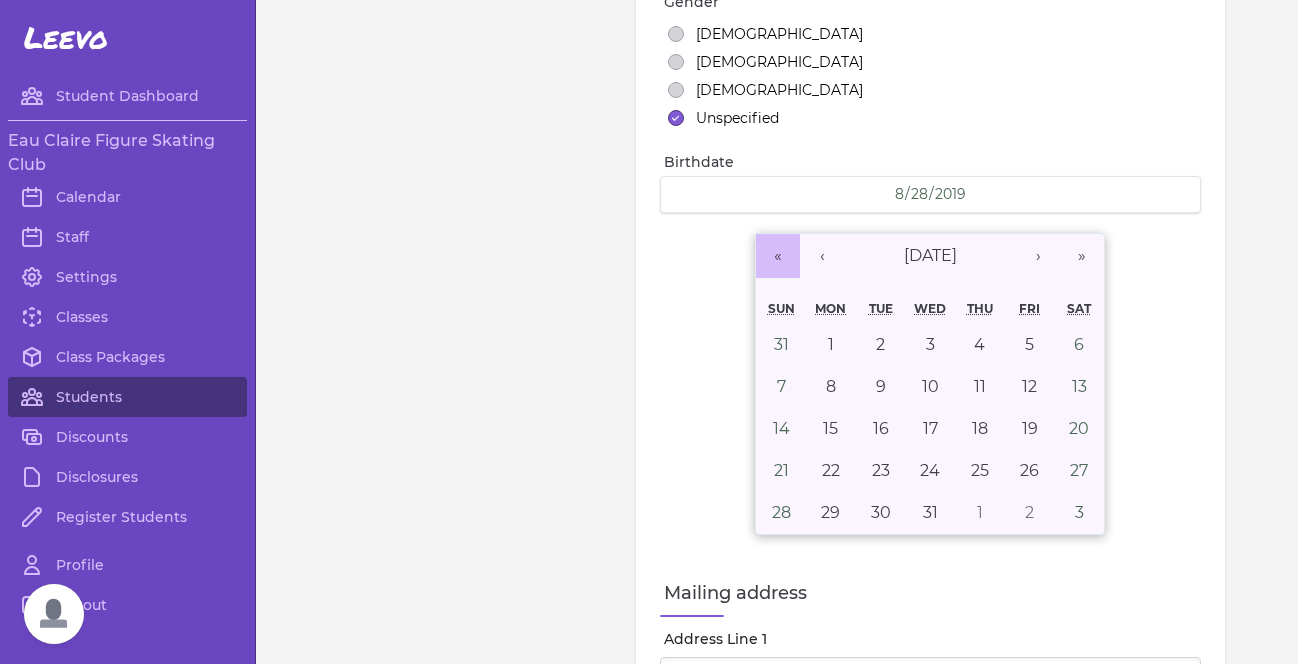 click on "«" at bounding box center [778, 256] 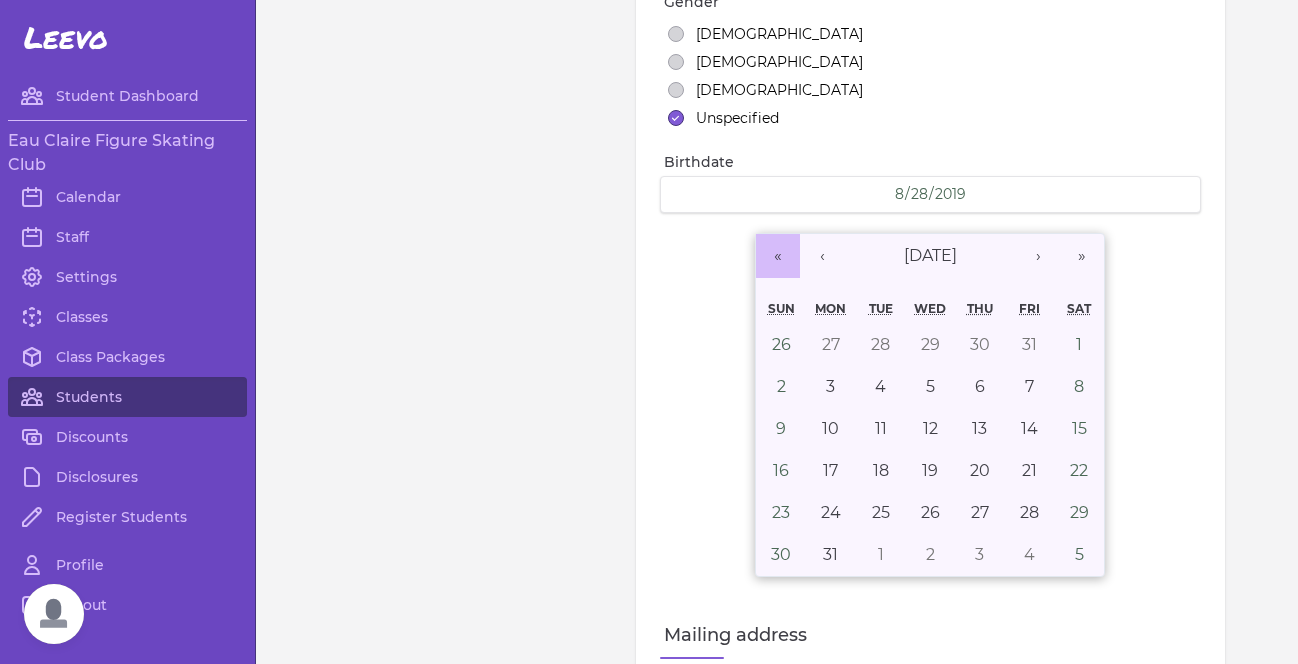 click on "«" at bounding box center [778, 256] 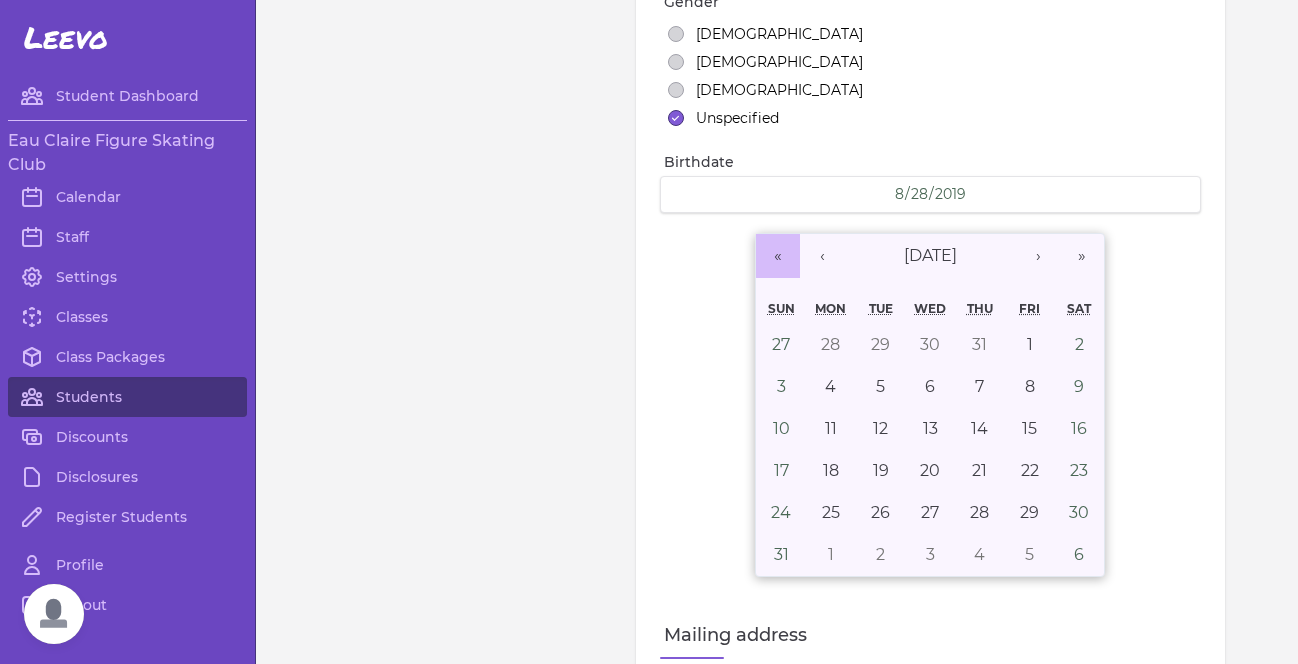 click on "«" at bounding box center [778, 256] 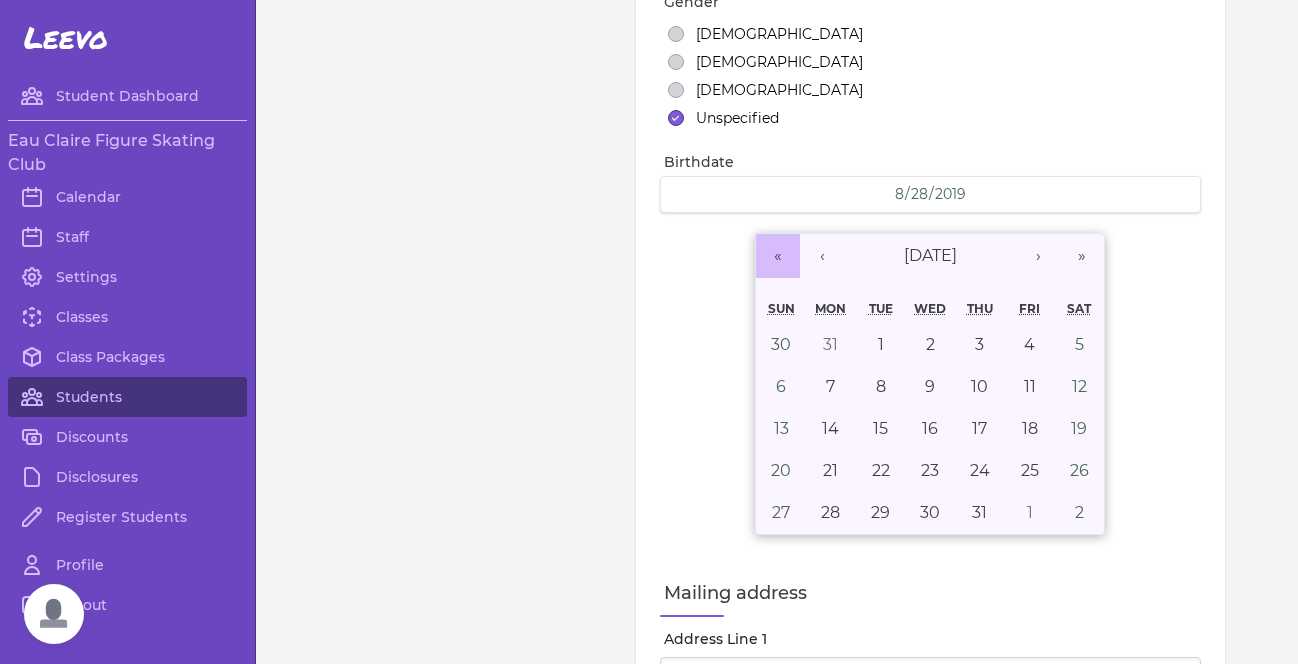 click on "«" at bounding box center (778, 256) 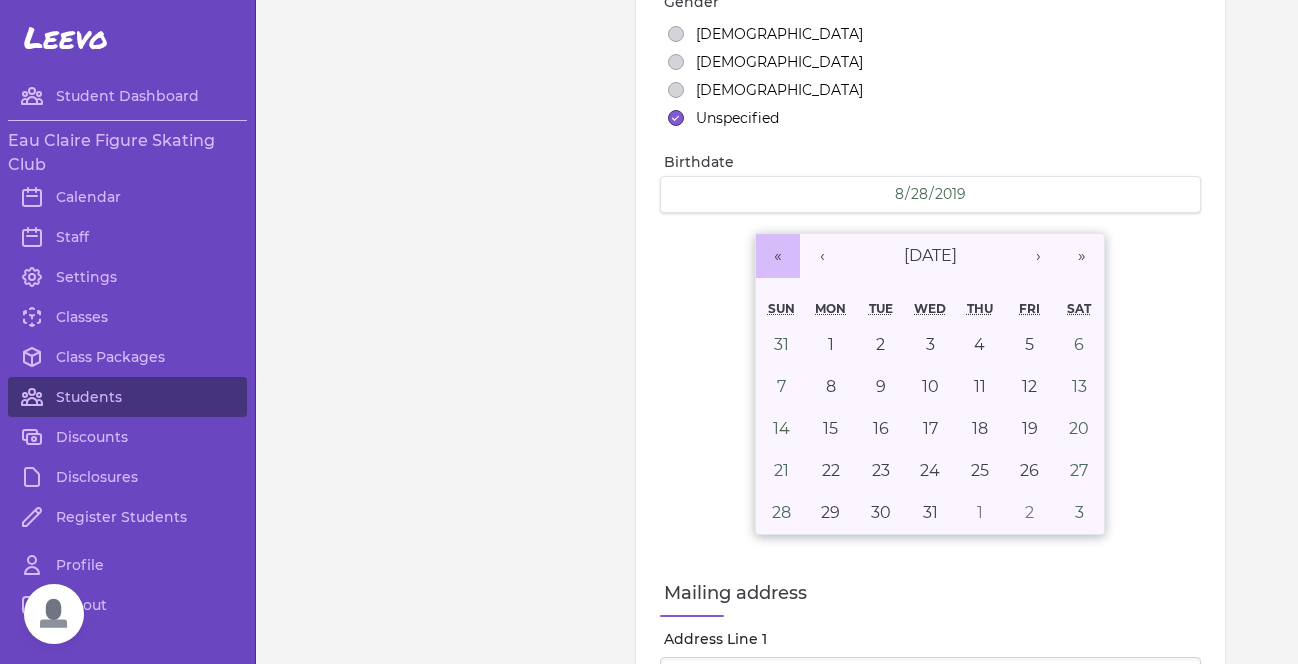 click on "«" at bounding box center (778, 256) 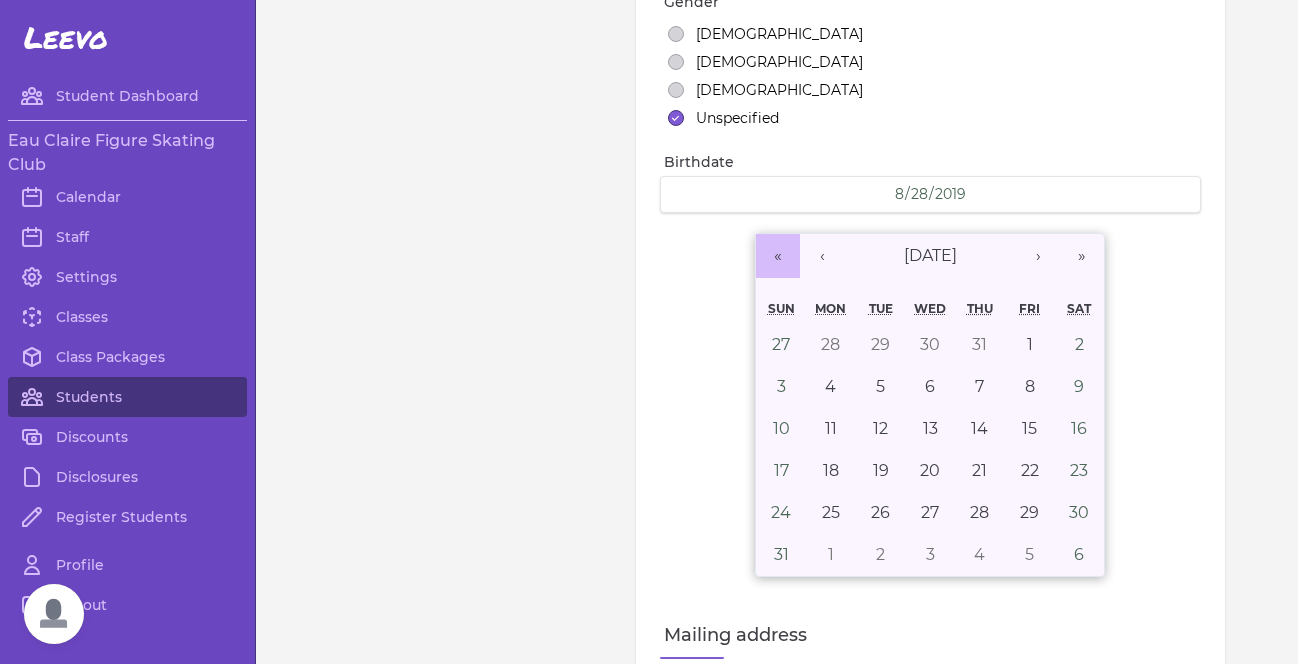 click on "«" at bounding box center [778, 256] 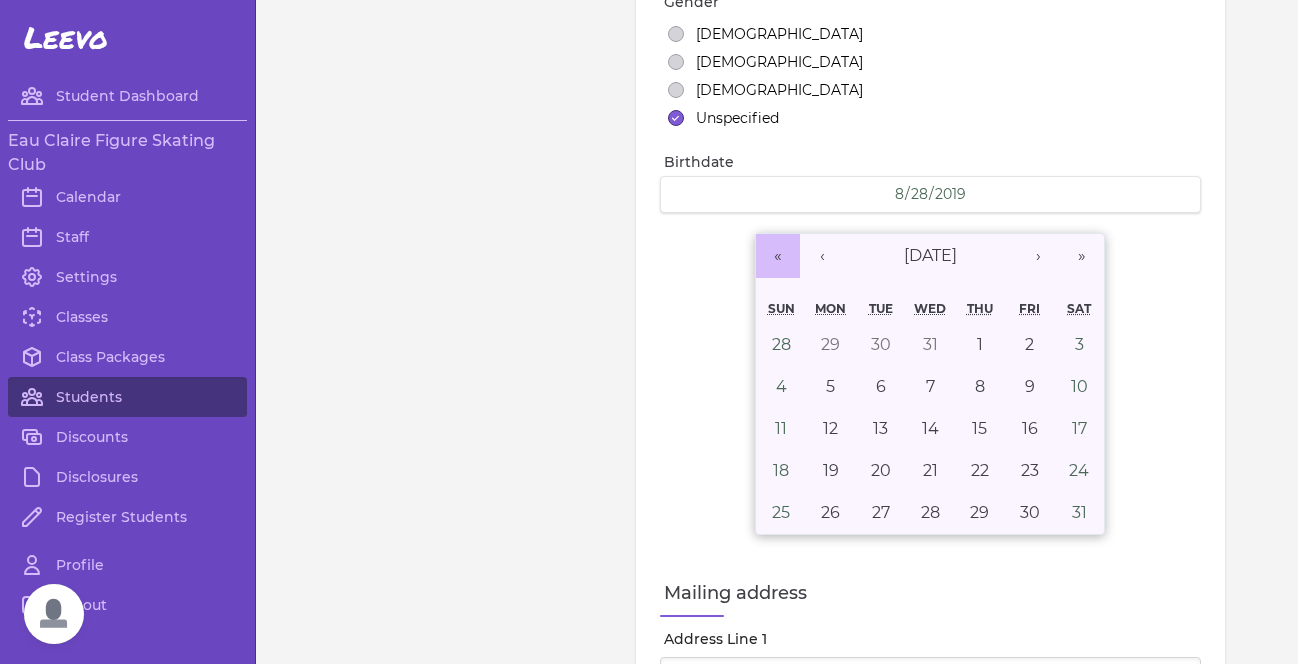 click on "«" at bounding box center (778, 256) 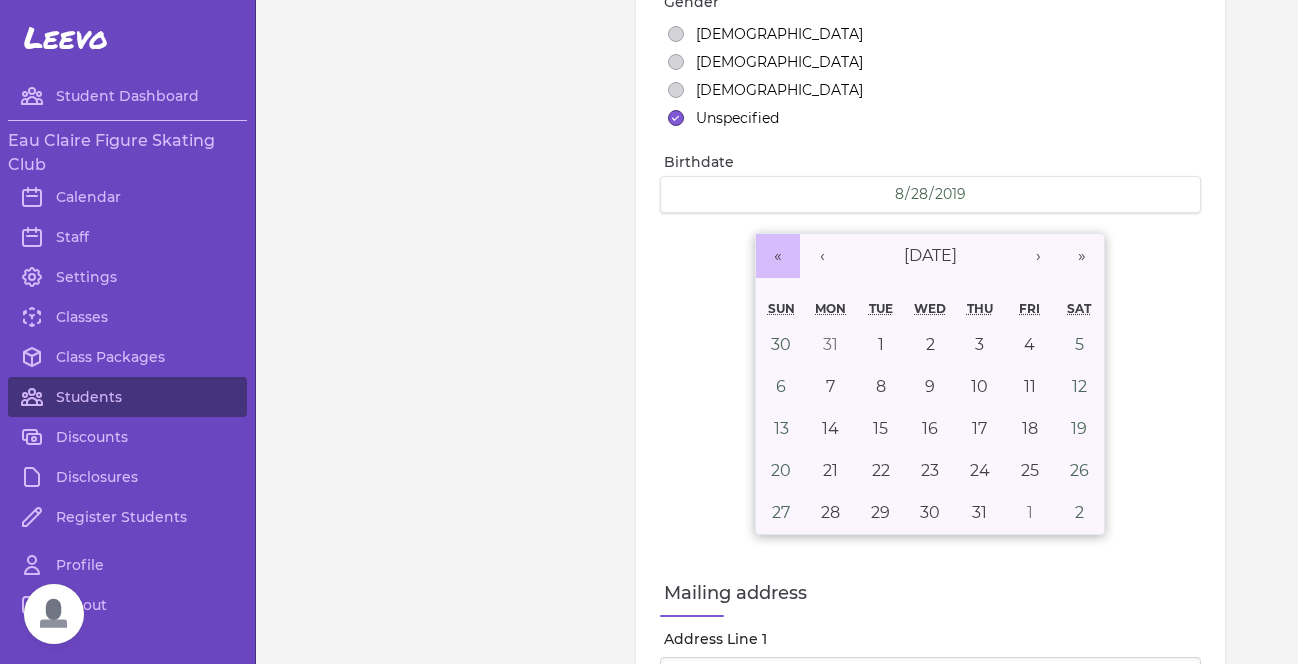 click on "«" at bounding box center (778, 256) 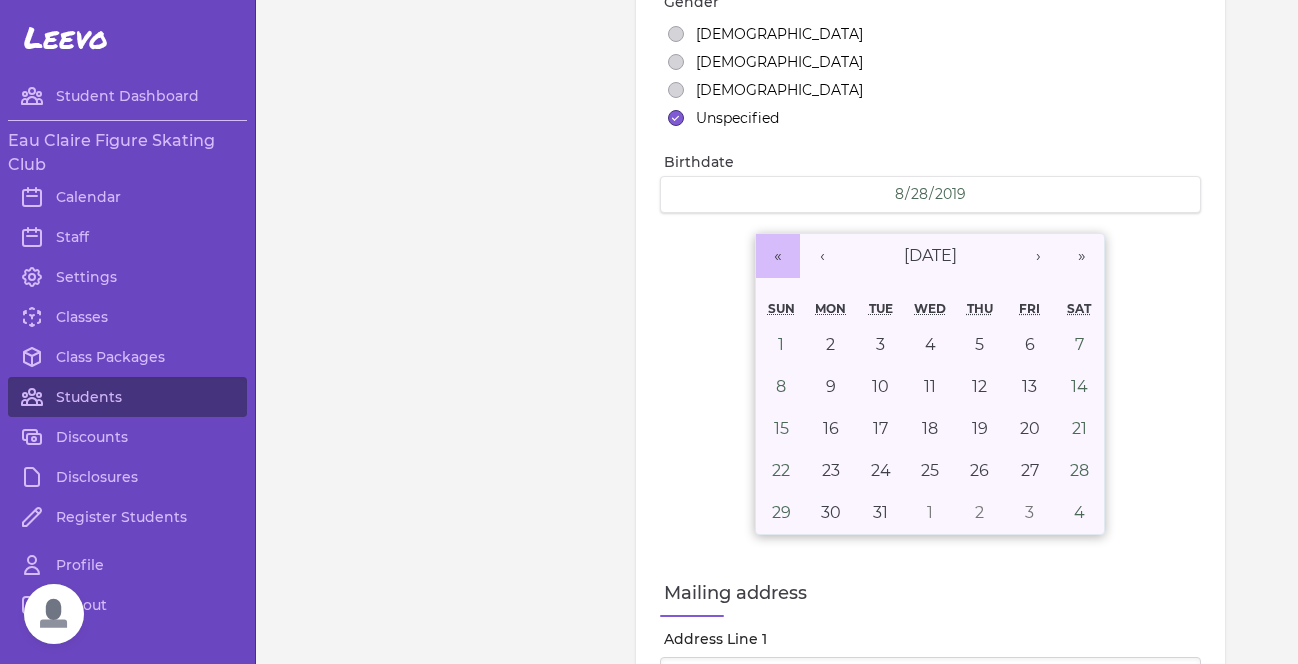 click on "«" at bounding box center [778, 256] 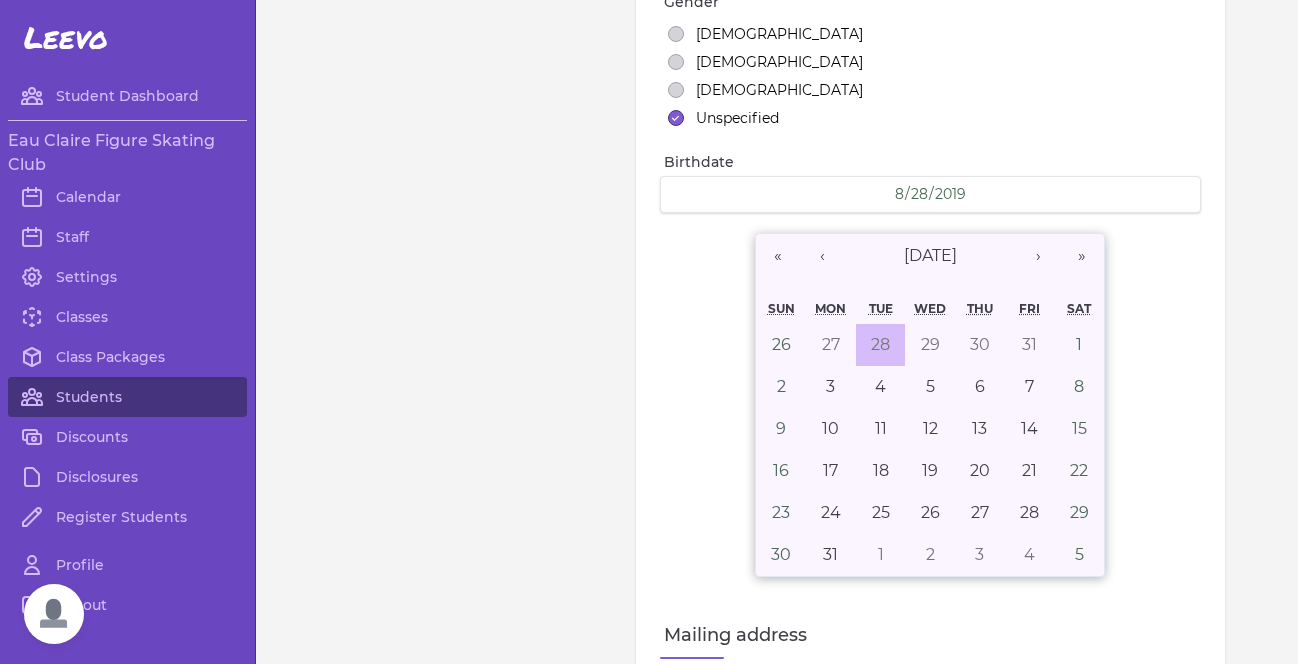 click on "28" at bounding box center (881, 345) 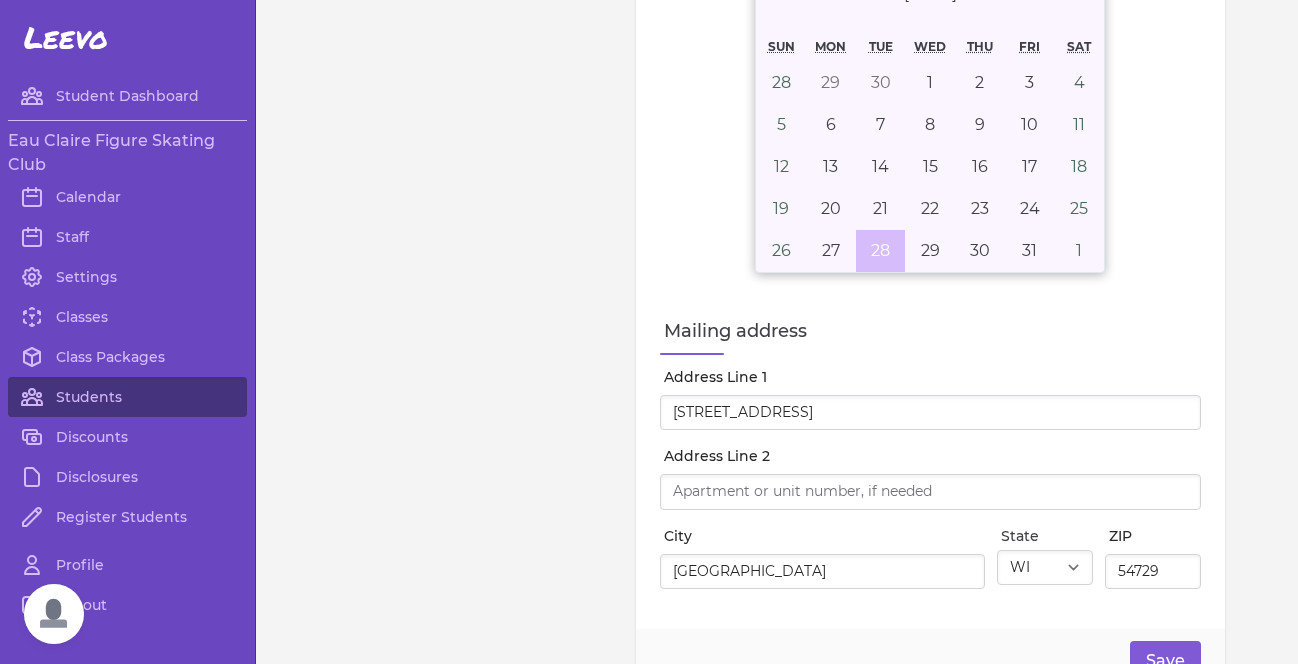 scroll, scrollTop: 682, scrollLeft: 0, axis: vertical 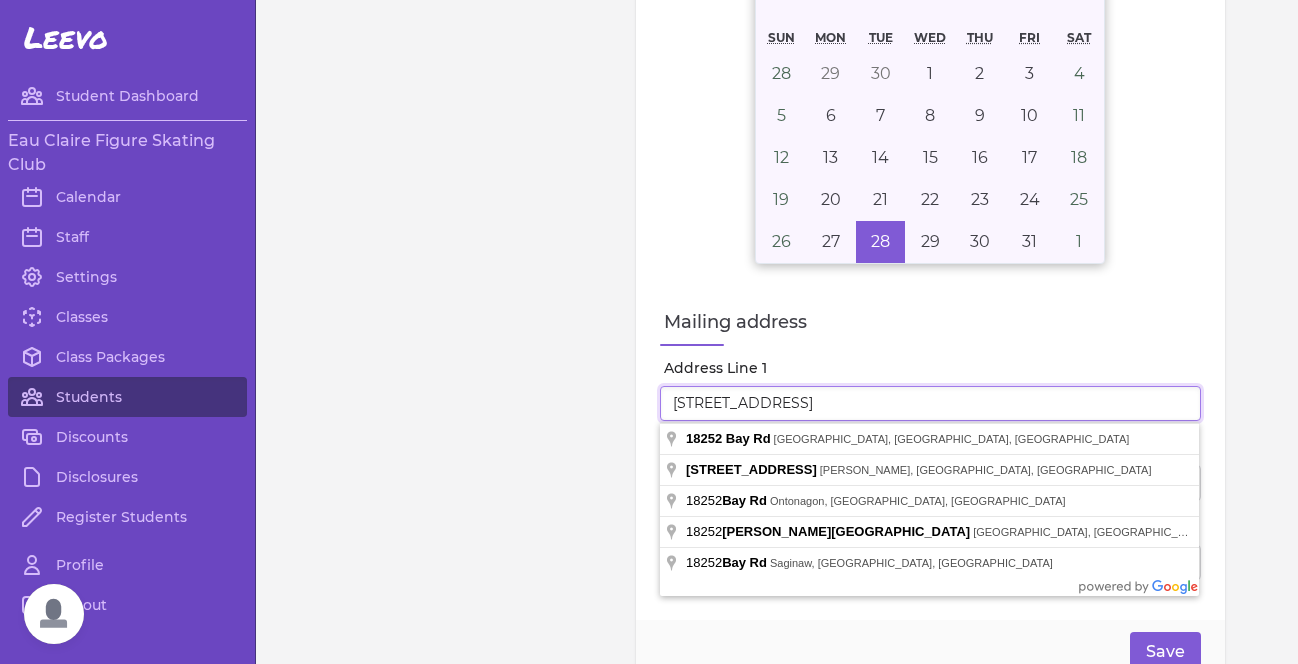 drag, startPoint x: 781, startPoint y: 407, endPoint x: 633, endPoint y: 407, distance: 148 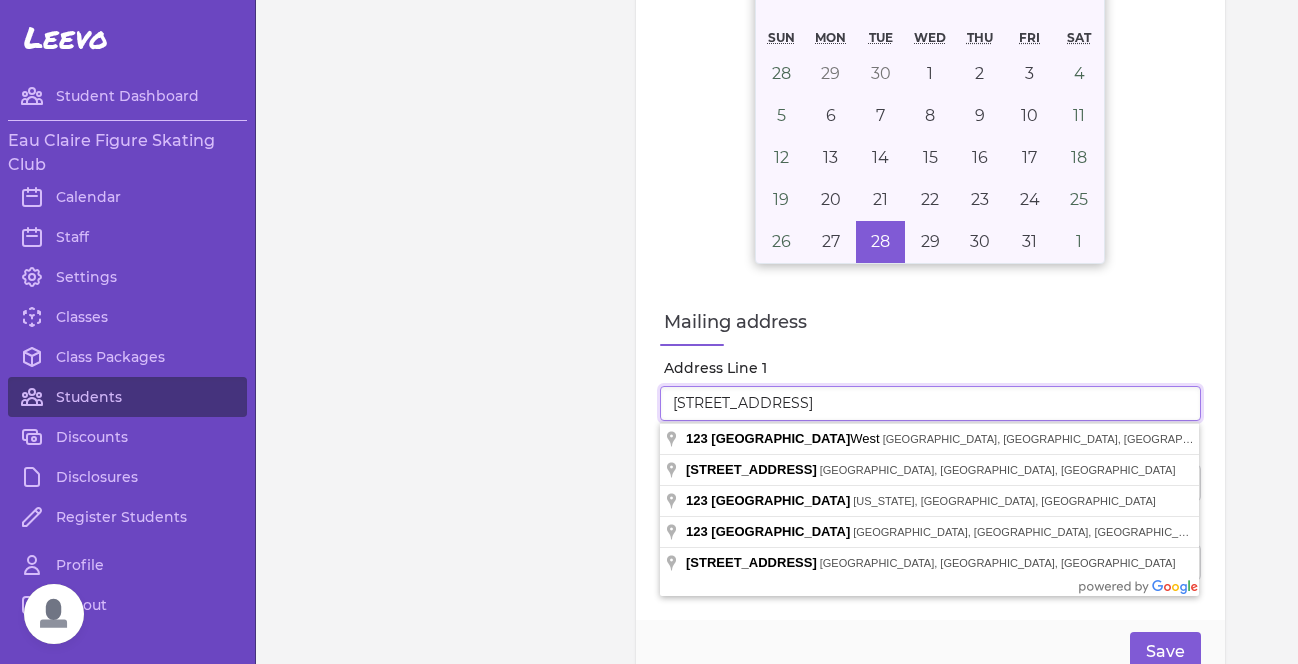 type on "123 Seasame Road" 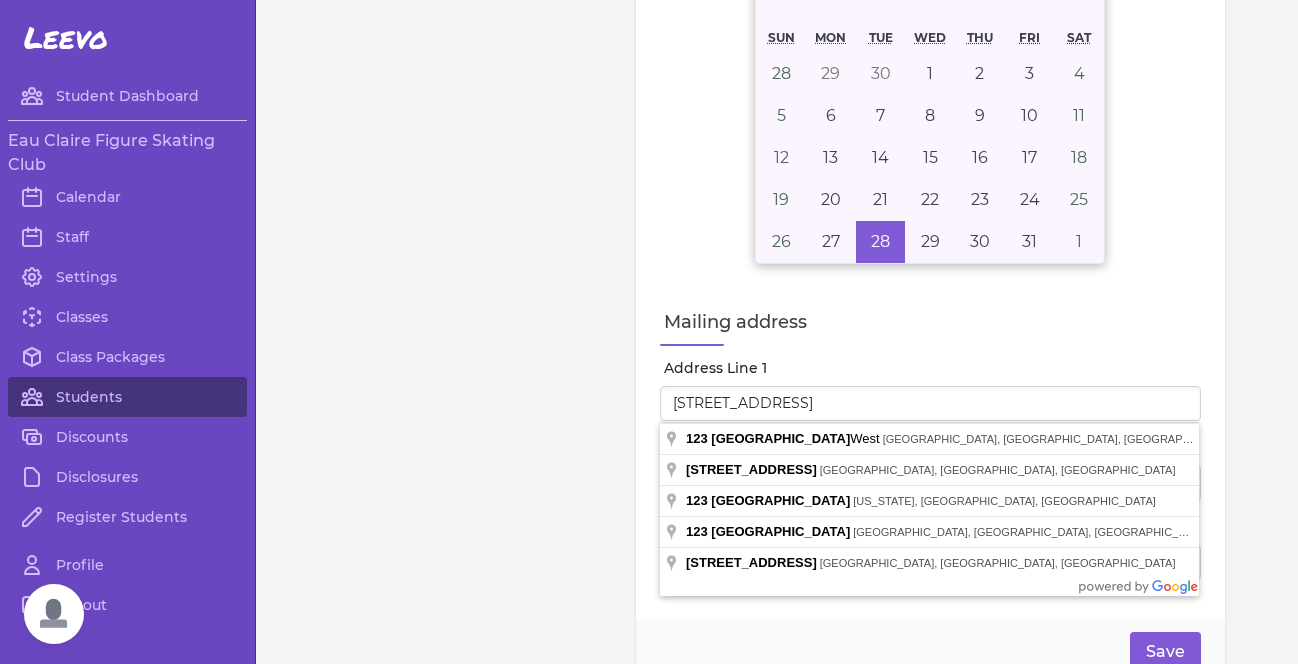 click on "Mailing address Address Line 1 123 Seasame Road Address Line 2 City Chippewa Falls State AL AK AS AZ AR CA CO CT DE DC FM FL GA GU HI ID IL IN IA KS KY LA ME MH MD MA MI MN MS MO MT NE NV NH NJ NM NY NC ND MP OH OK OR PW PA PR RI SC SD TN TX UT VT VI VA WA WV WI WY ZIP 54729" at bounding box center (930, 452) 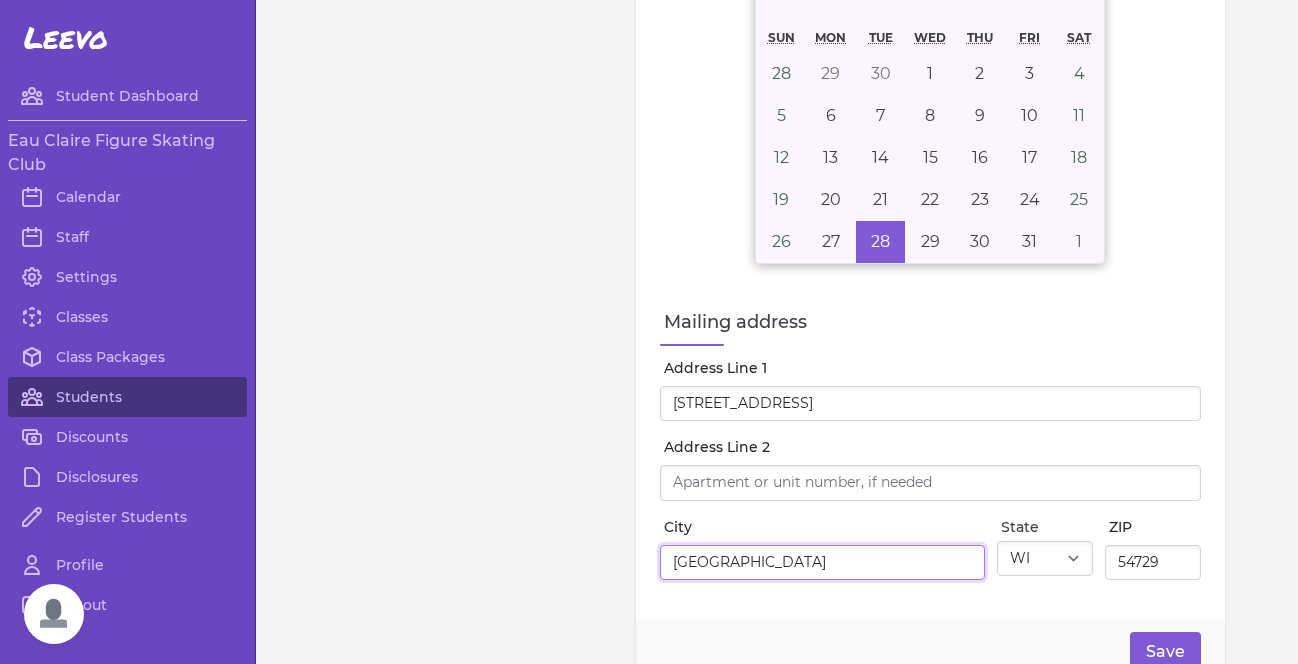 drag, startPoint x: 797, startPoint y: 576, endPoint x: 580, endPoint y: 575, distance: 217.0023 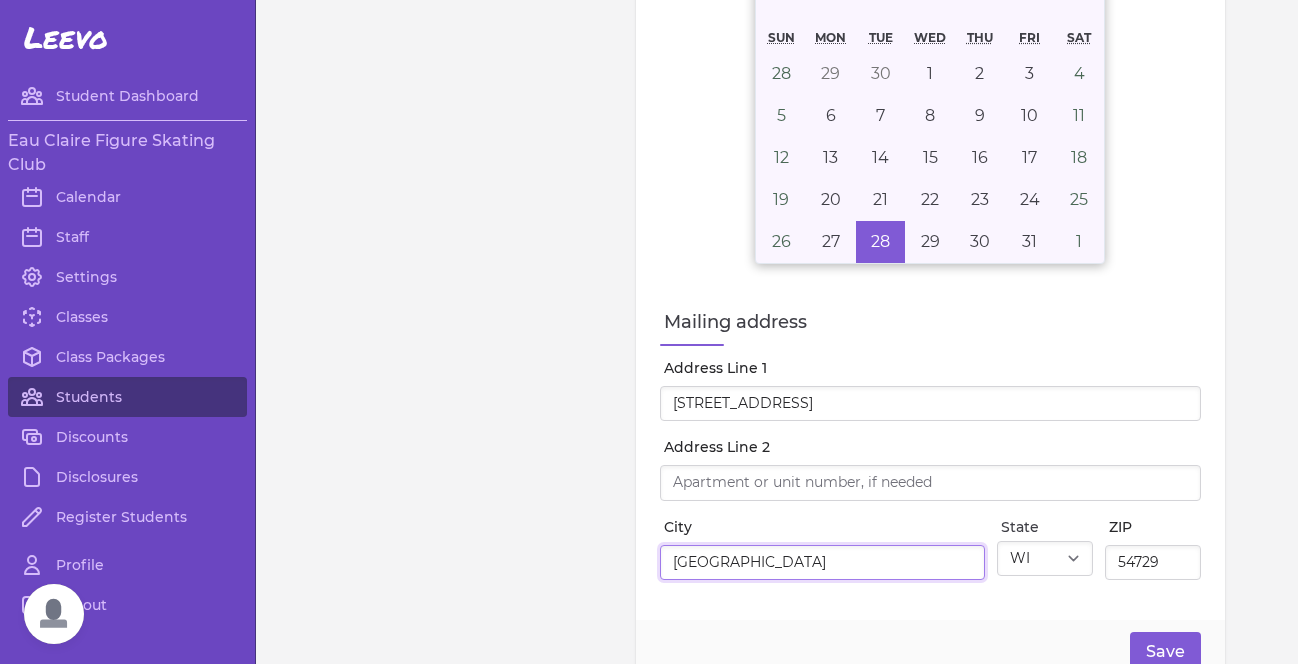 drag, startPoint x: 794, startPoint y: 559, endPoint x: 581, endPoint y: 555, distance: 213.03755 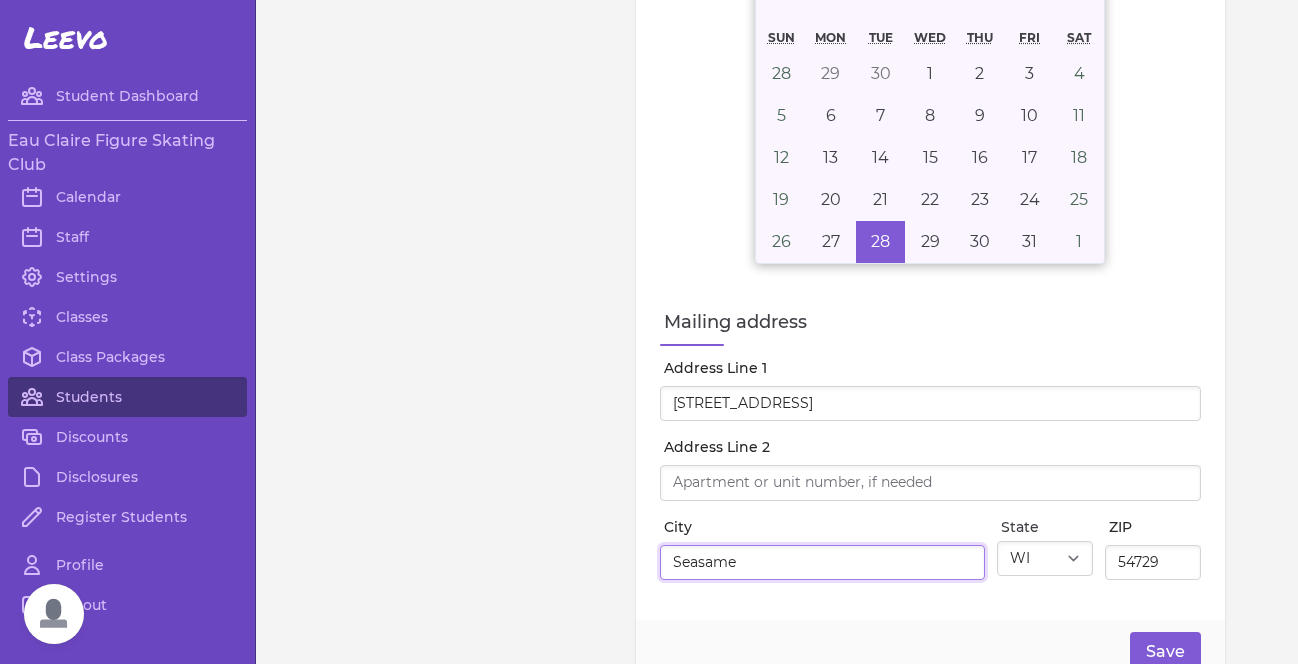 type on "Seasame" 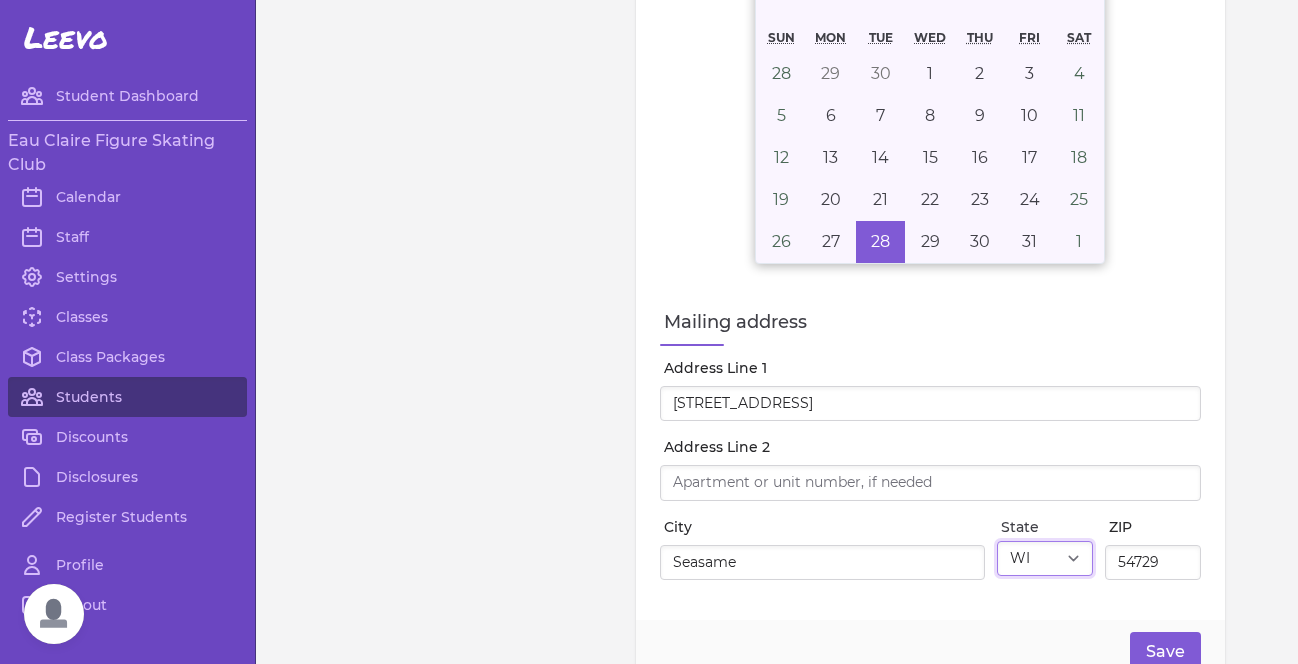 click on "AL AK AS AZ AR CA CO CT DE DC FM FL GA GU HI ID IL IN IA KS KY LA ME MH MD MA MI MN MS MO MT NE NV NH NJ NM NY NC ND MP OH OK OR PW PA PR RI SC SD TN TX UT VT VI VA WA WV WI WY" at bounding box center (1045, 559) 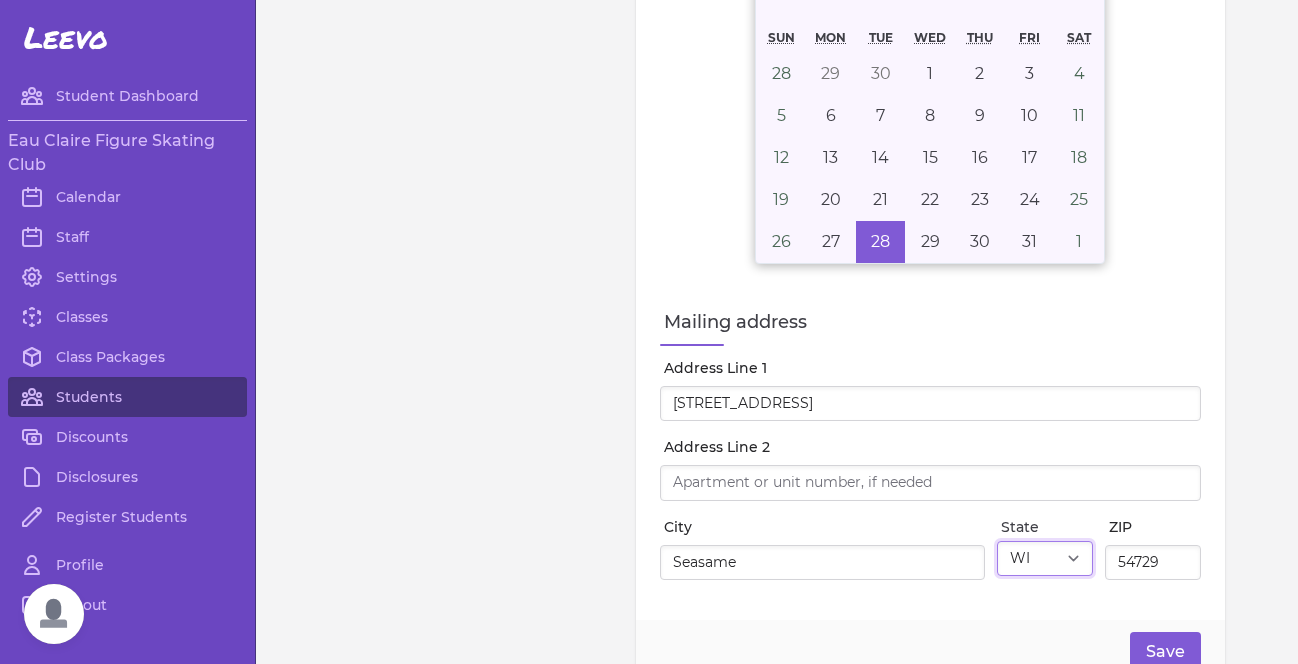 select on "VI" 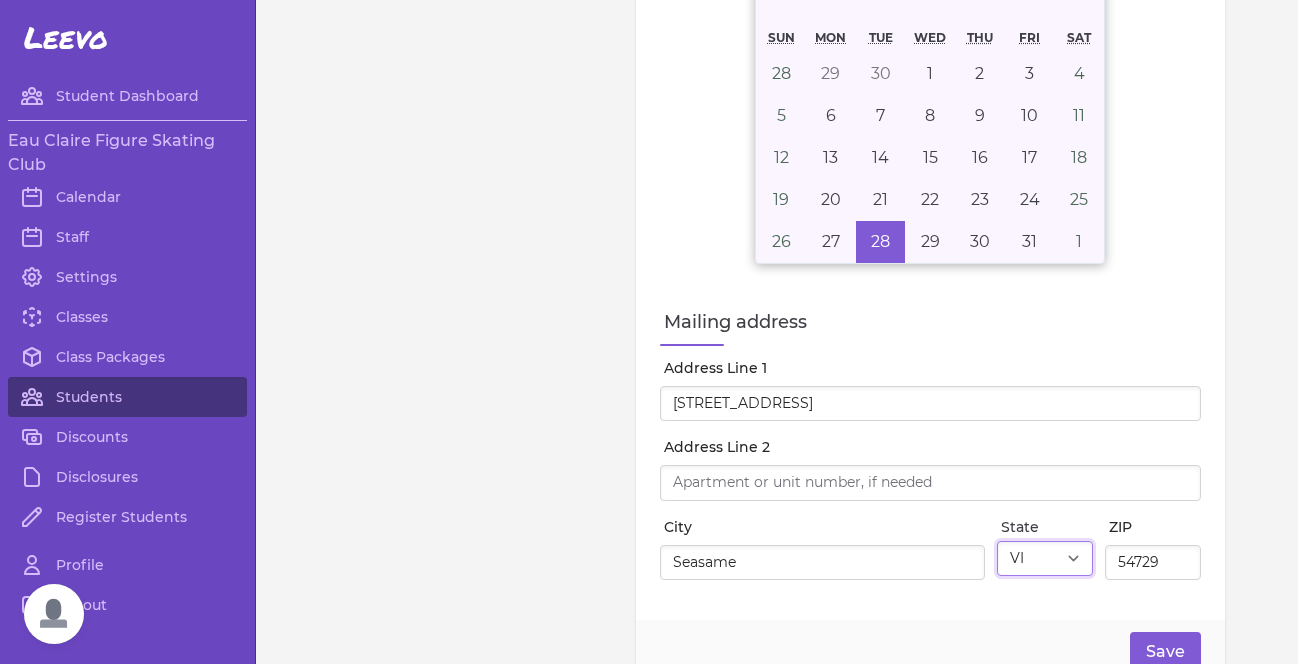 click on "VI" at bounding box center [0, 0] 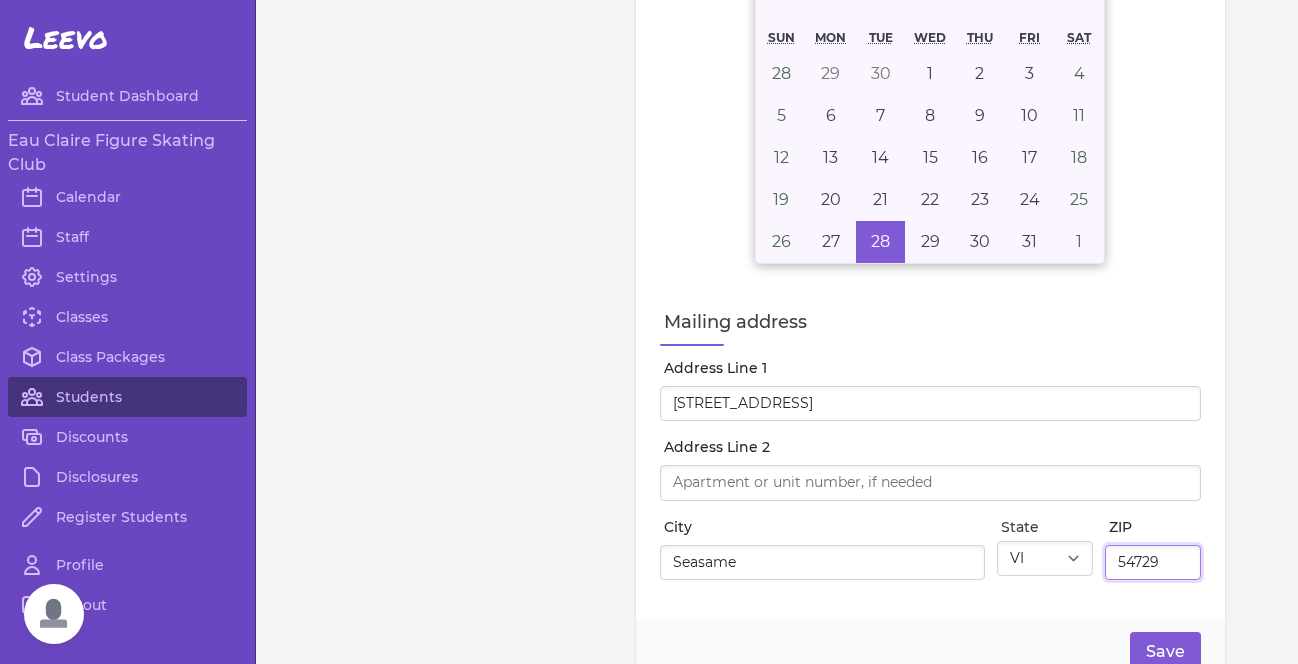 drag, startPoint x: 1161, startPoint y: 562, endPoint x: 1066, endPoint y: 561, distance: 95.005264 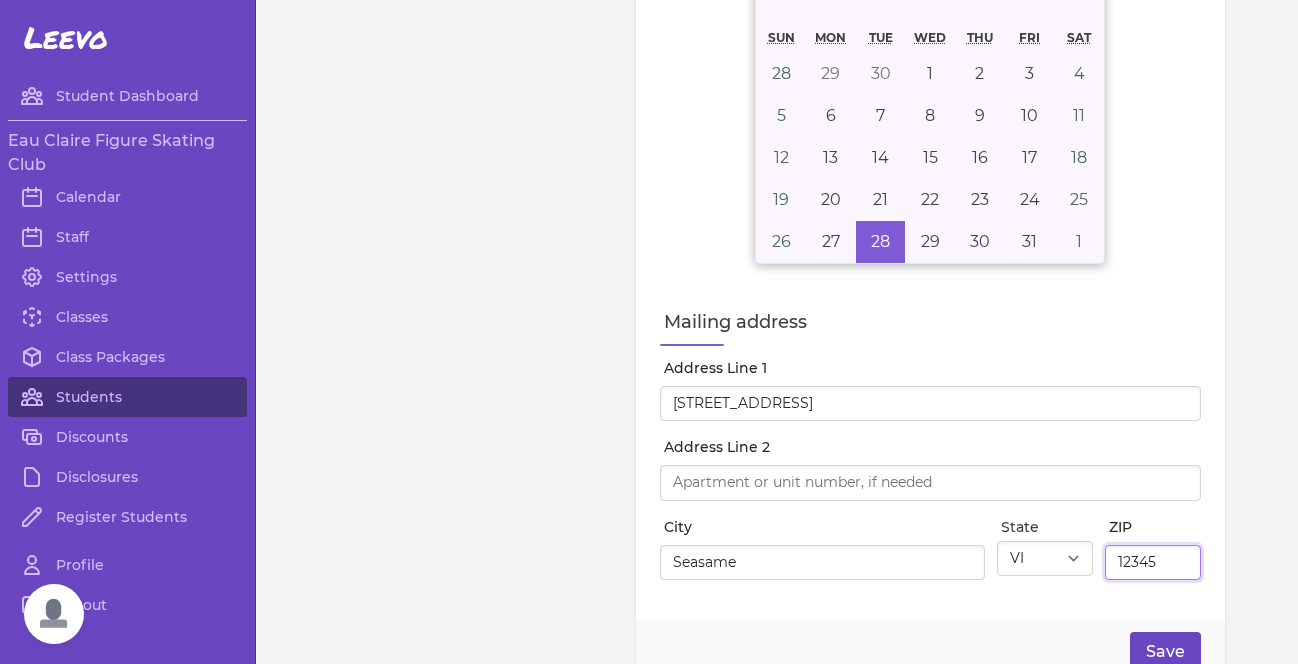 type on "12345" 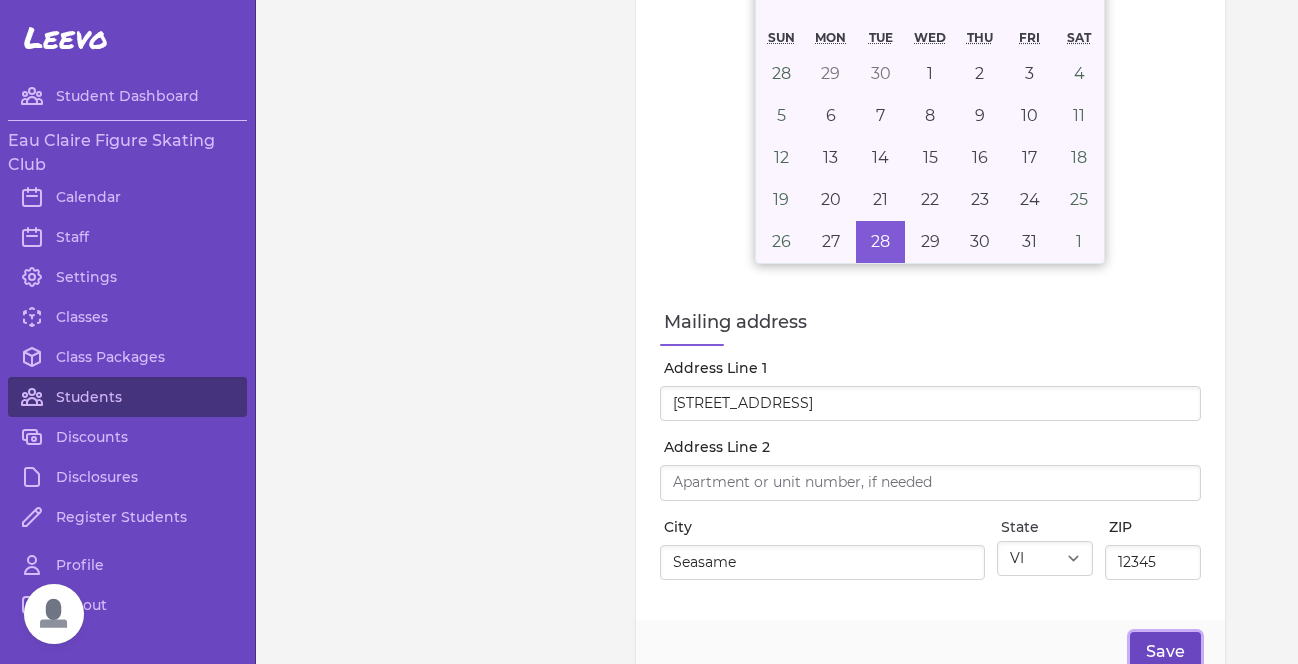 click on "Save" at bounding box center [1165, 652] 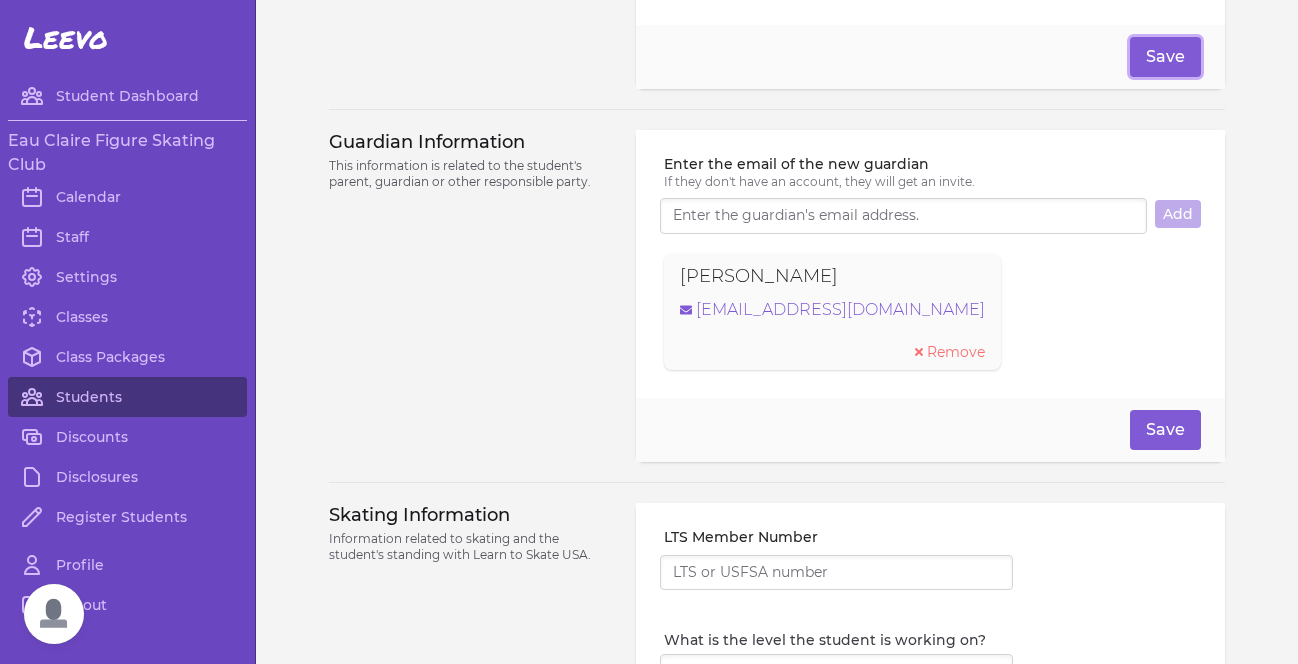 scroll, scrollTop: 1213, scrollLeft: 0, axis: vertical 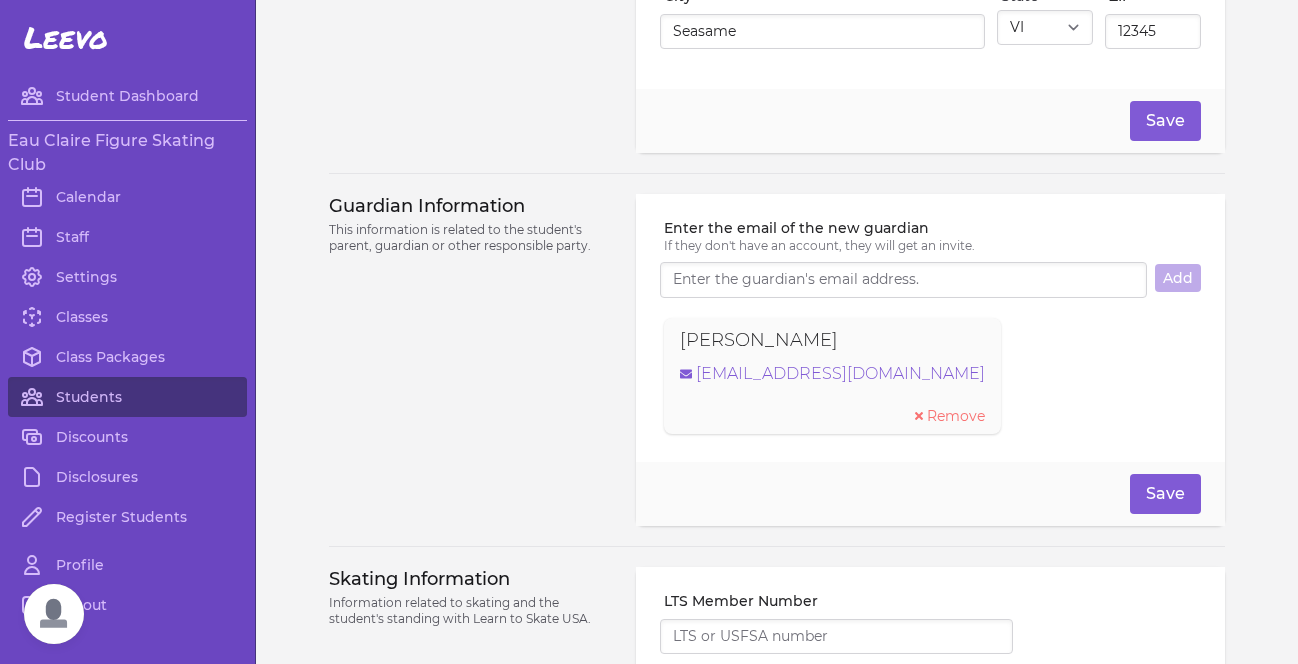 click on "Remove" at bounding box center [956, 416] 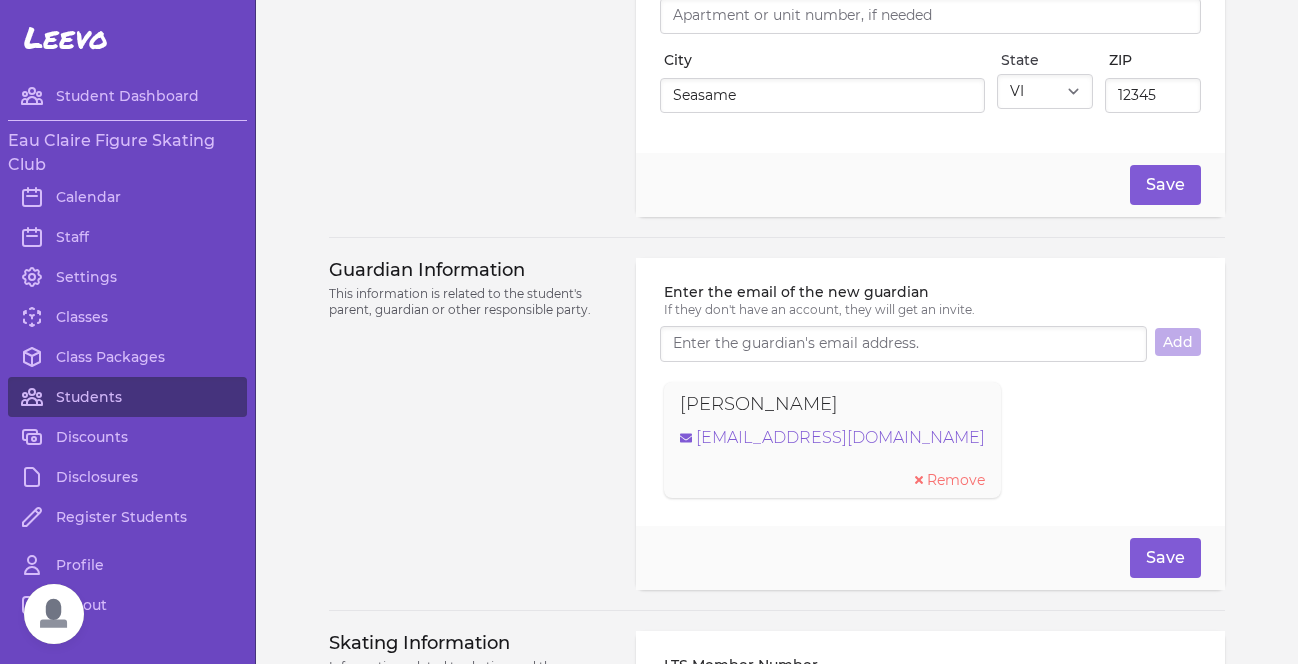 scroll, scrollTop: 1277, scrollLeft: 0, axis: vertical 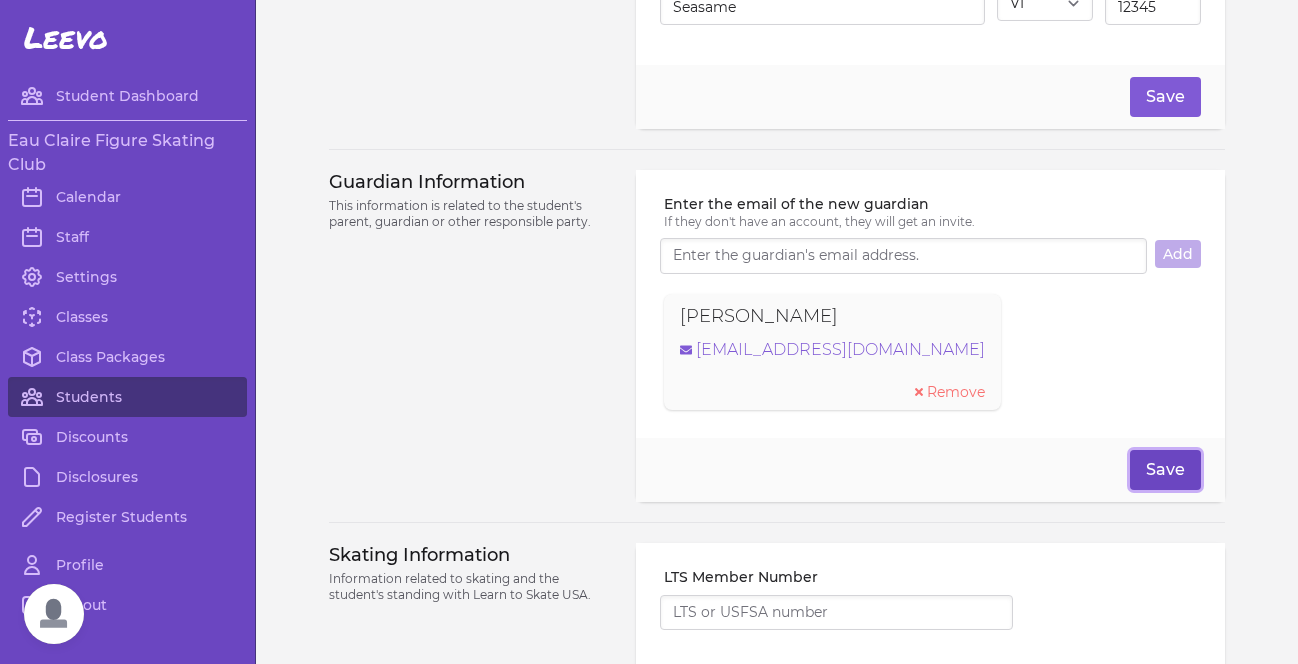 click on "Save" at bounding box center (1165, 470) 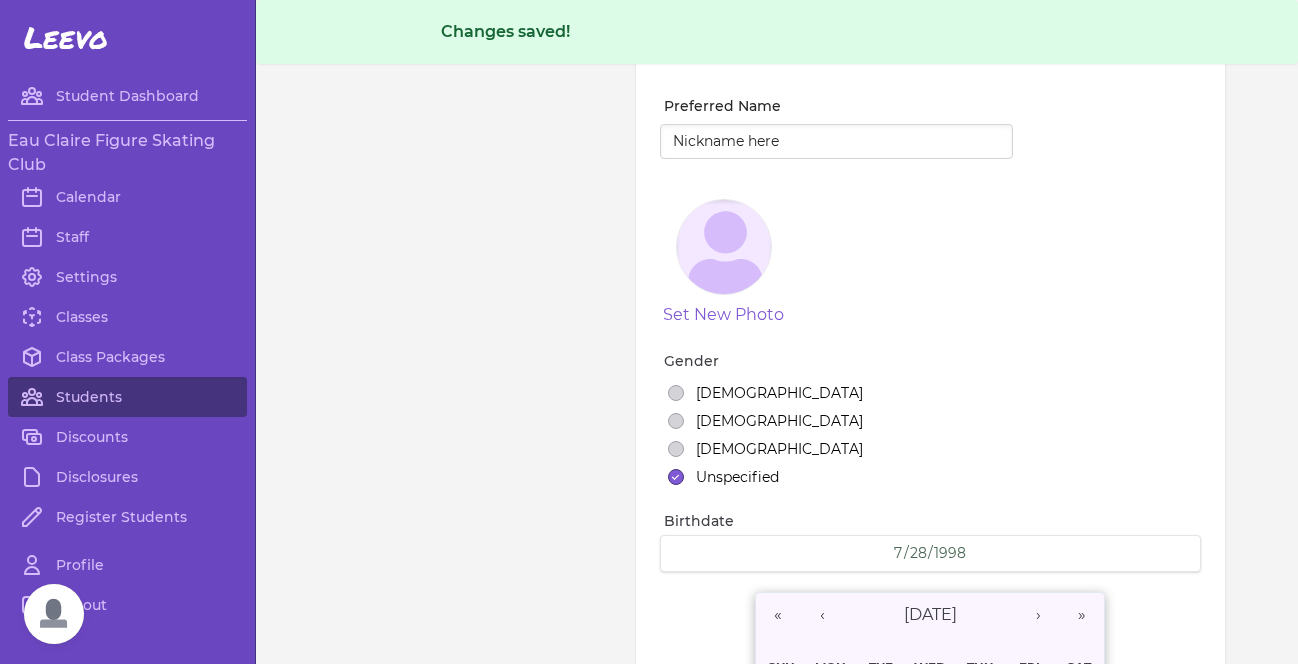 scroll, scrollTop: 0, scrollLeft: 0, axis: both 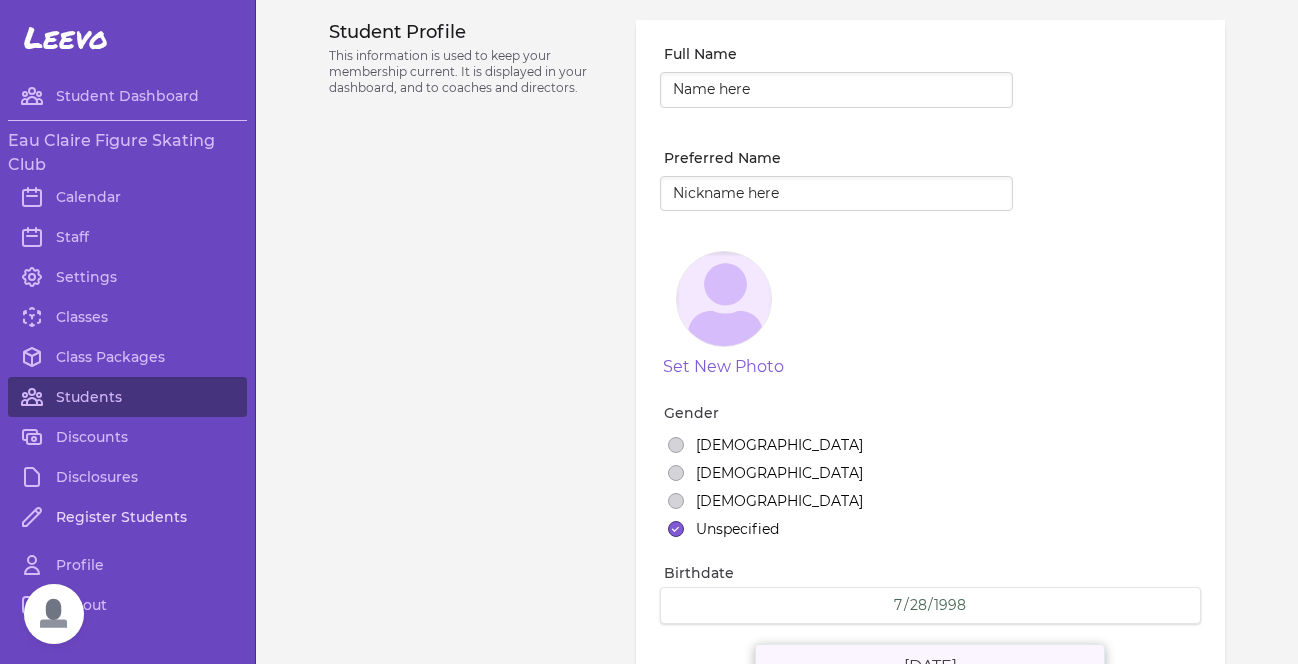 click on "Register Students" at bounding box center (127, 517) 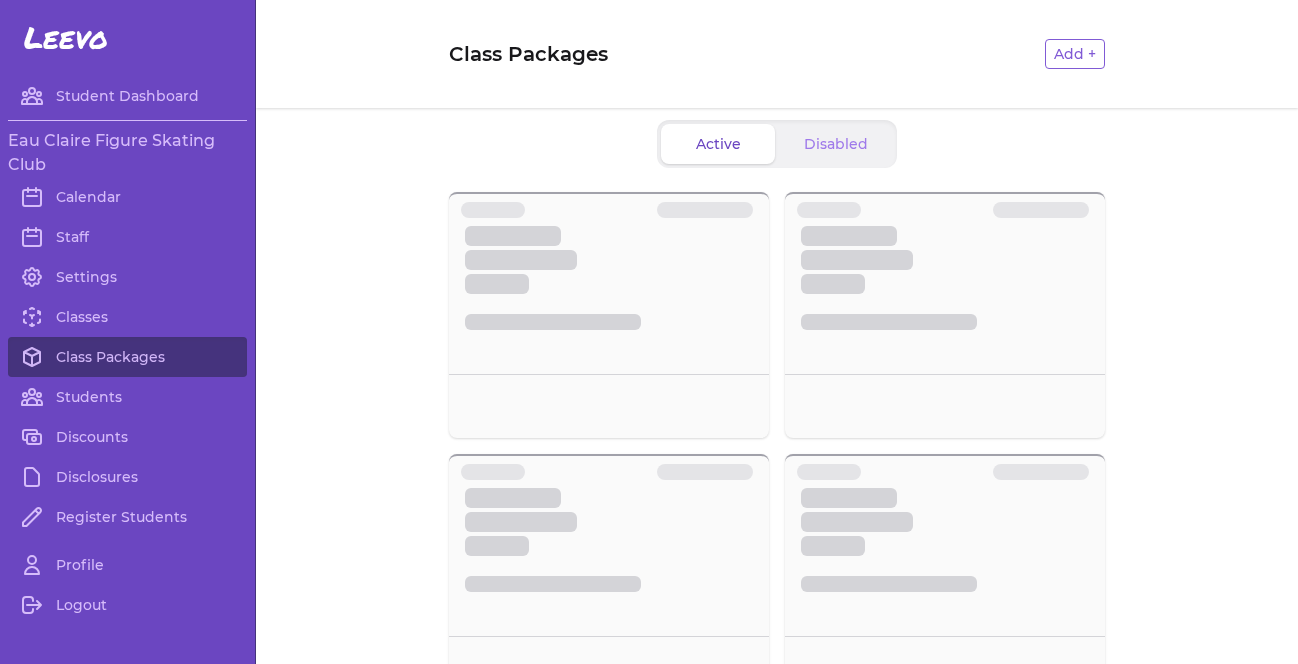 scroll, scrollTop: 0, scrollLeft: 0, axis: both 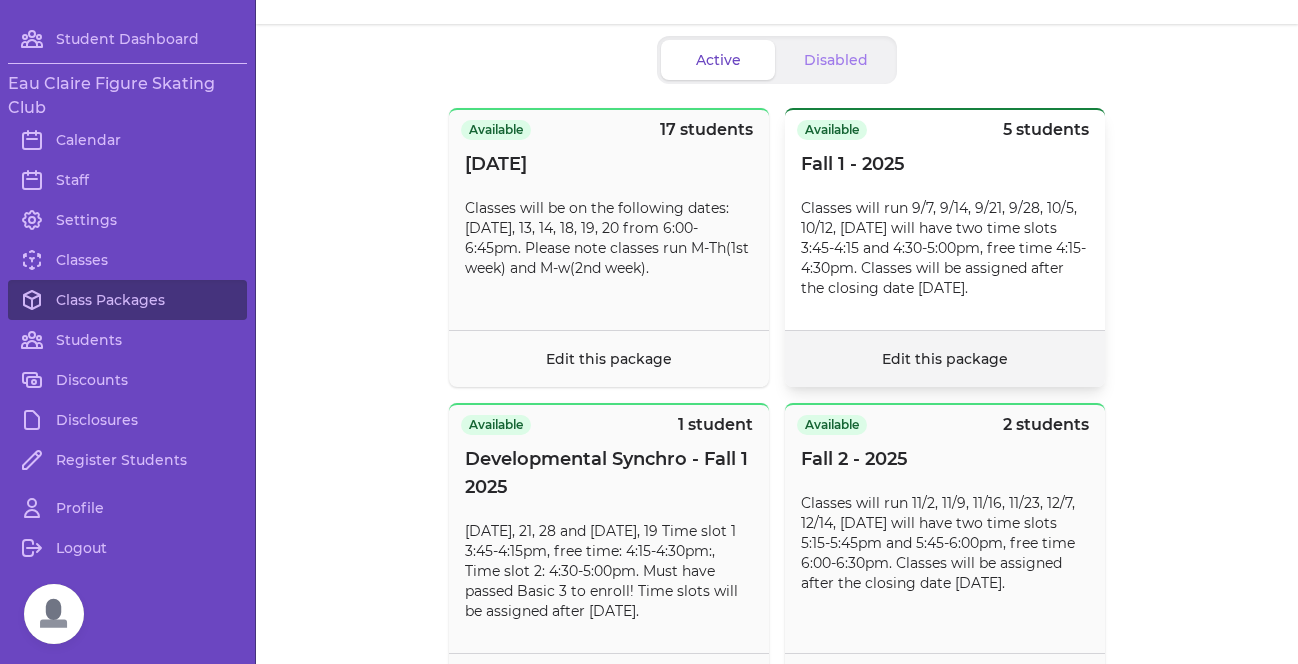 click on "Edit this package" at bounding box center (945, 359) 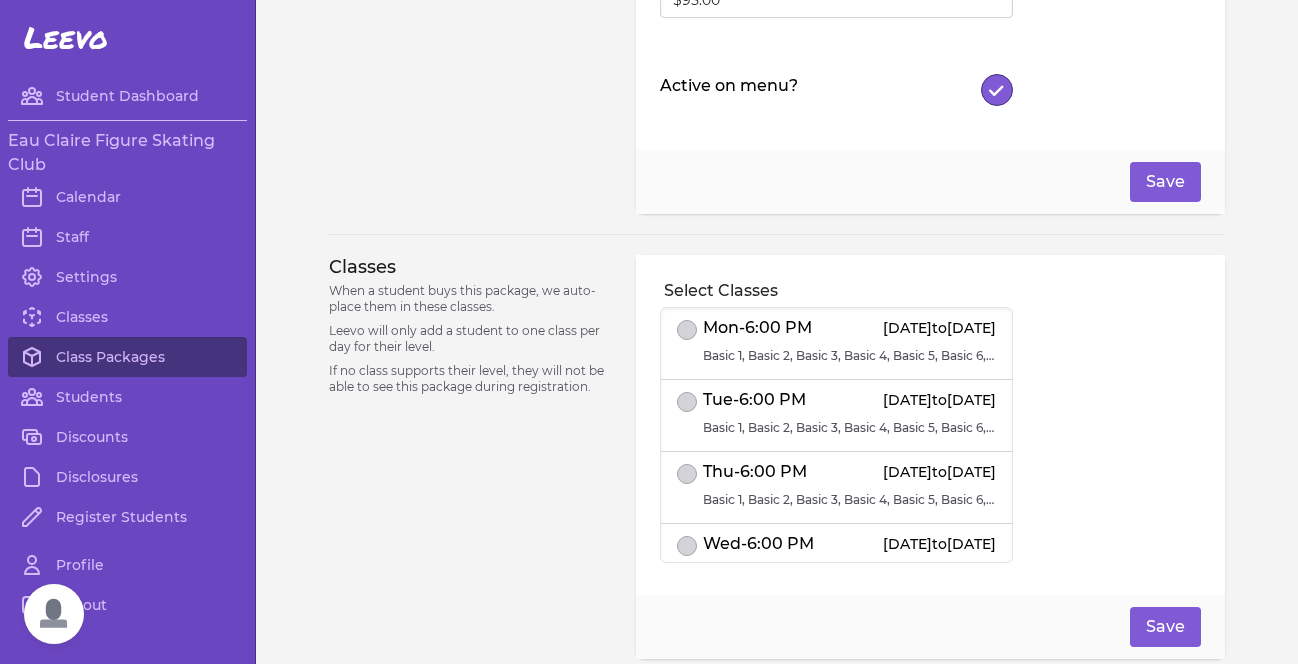scroll, scrollTop: 420, scrollLeft: 0, axis: vertical 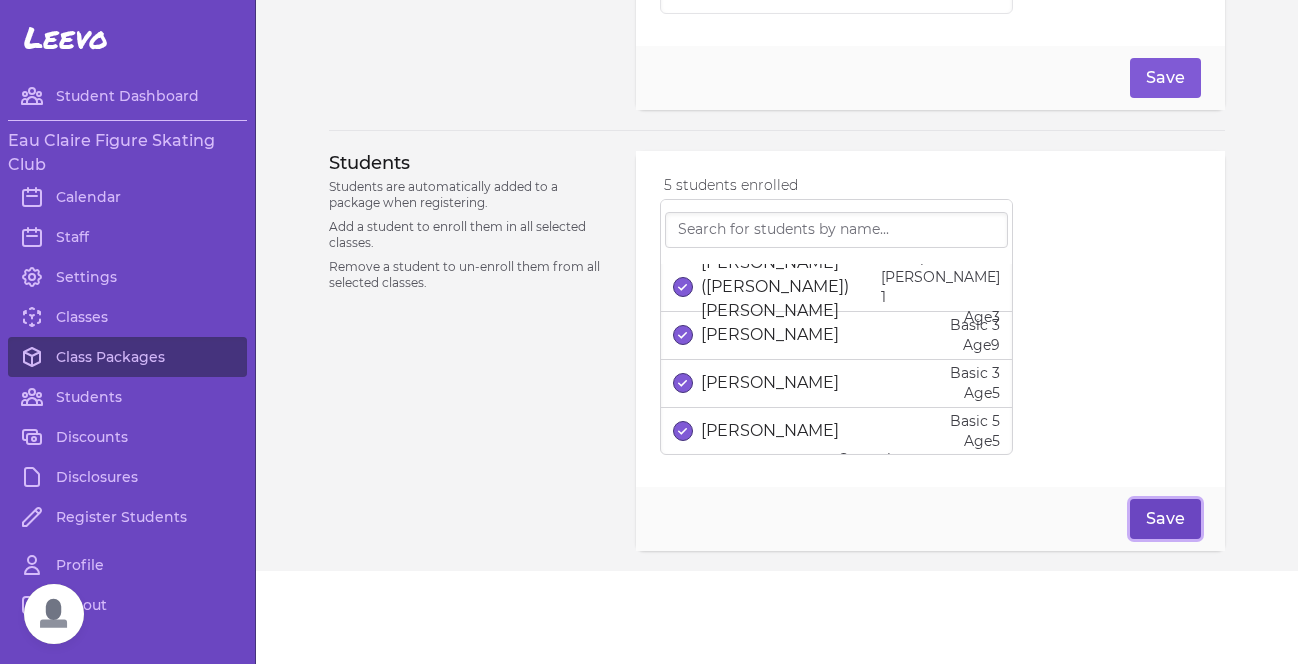 click on "Save" at bounding box center (1165, 519) 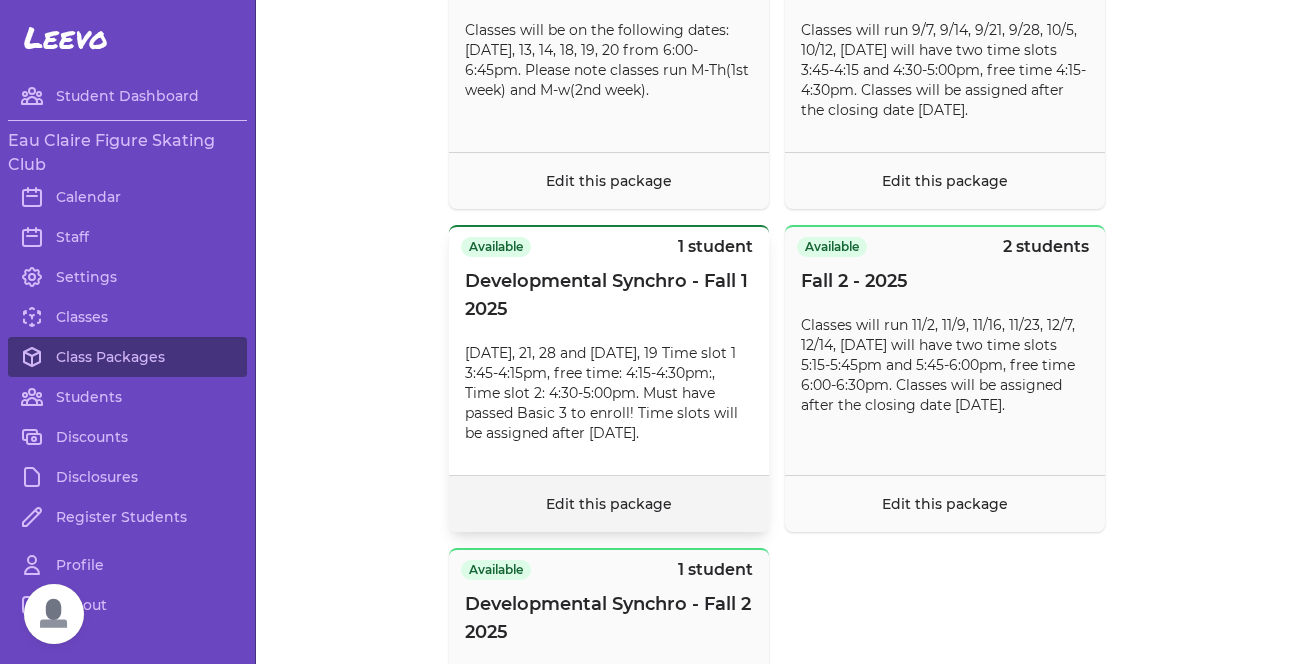 scroll, scrollTop: 222, scrollLeft: 0, axis: vertical 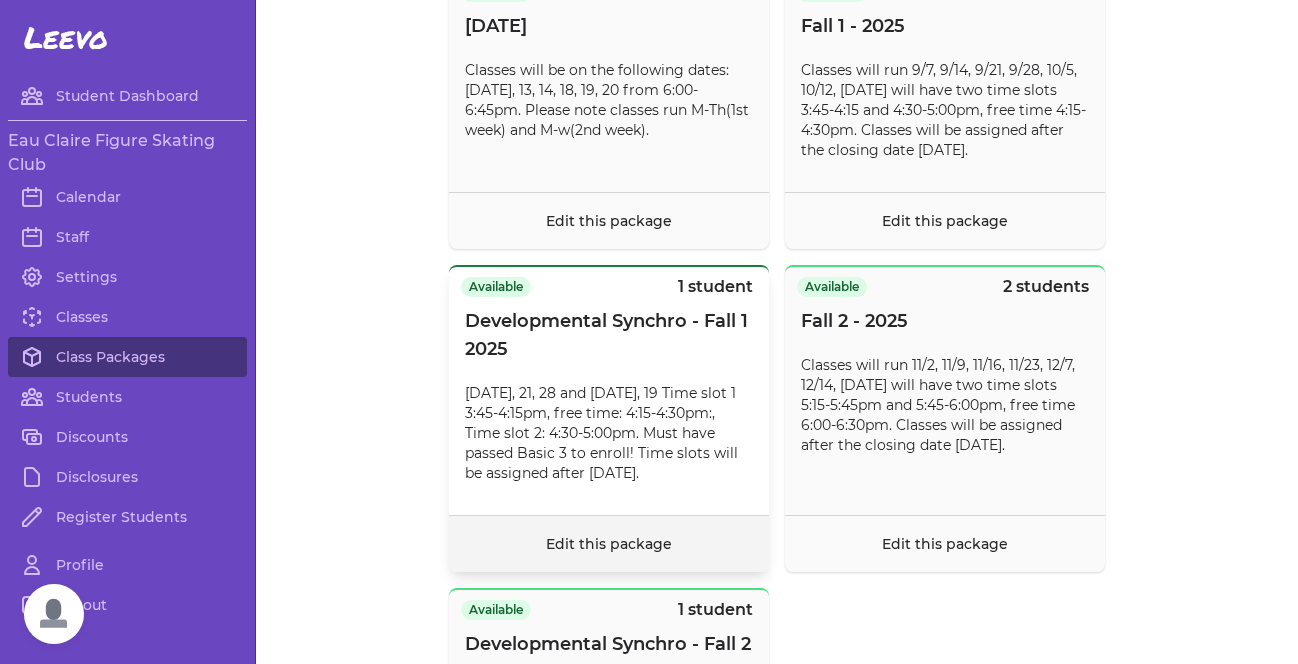 click on "Edit this package" at bounding box center (609, 544) 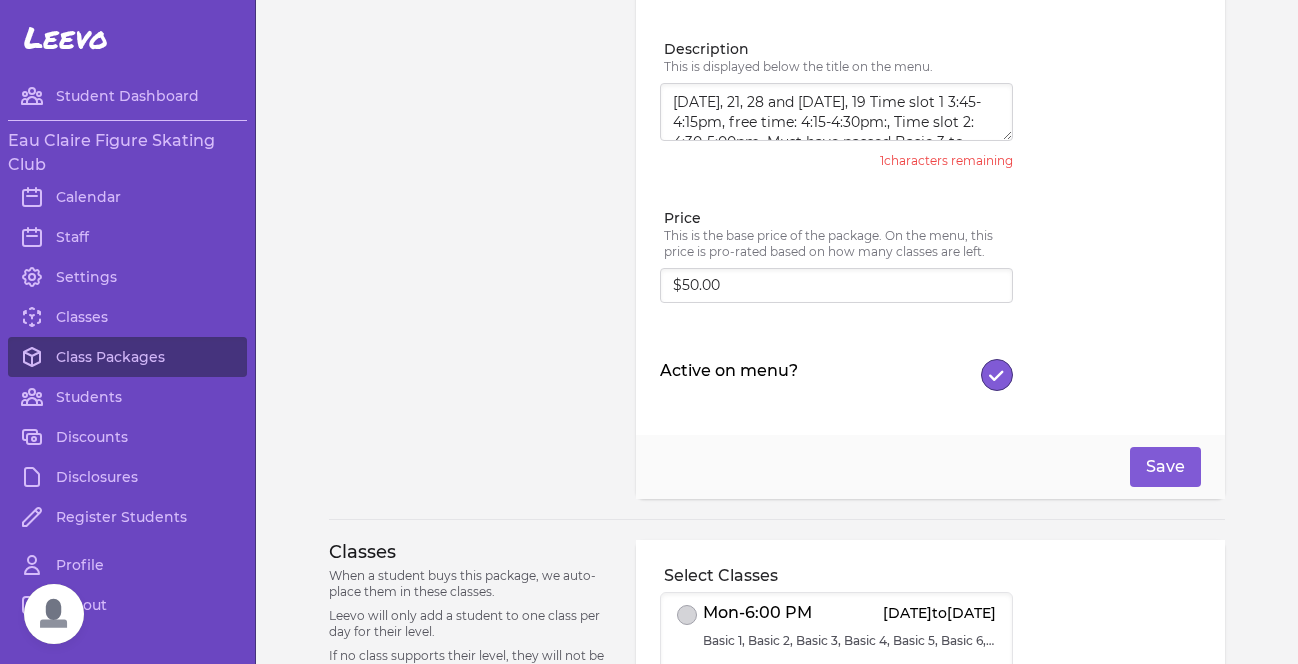 scroll, scrollTop: 0, scrollLeft: 0, axis: both 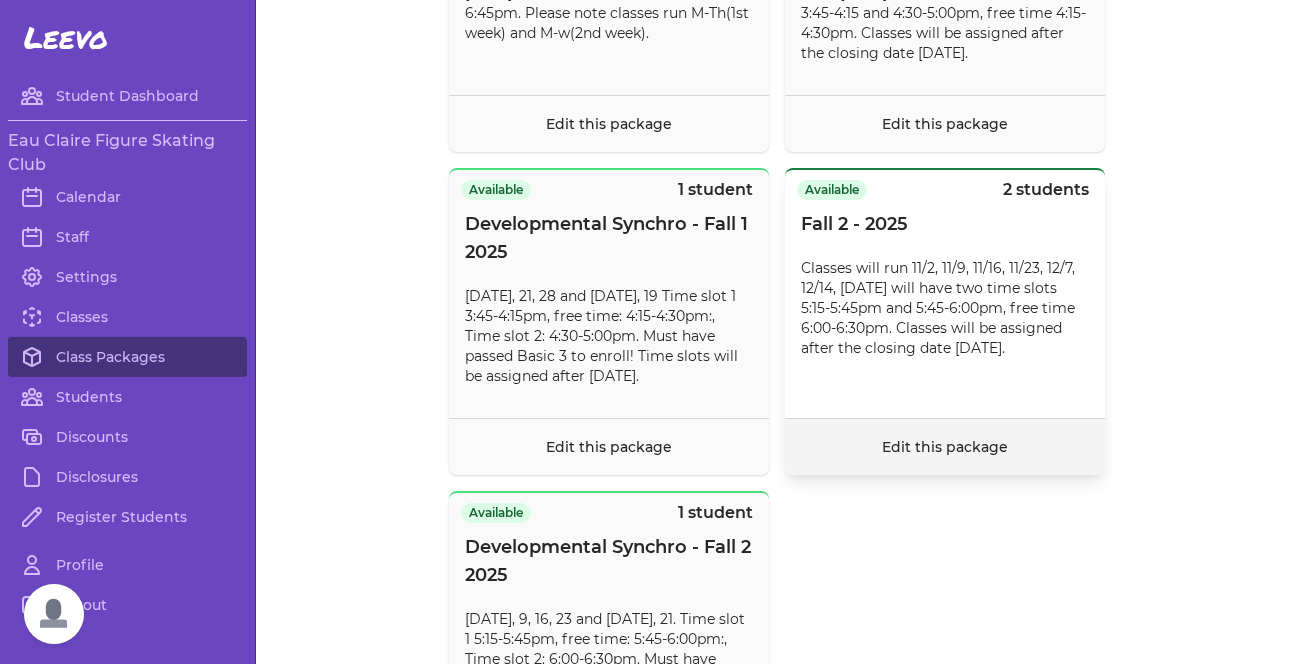 click on "Edit this package" at bounding box center (945, 447) 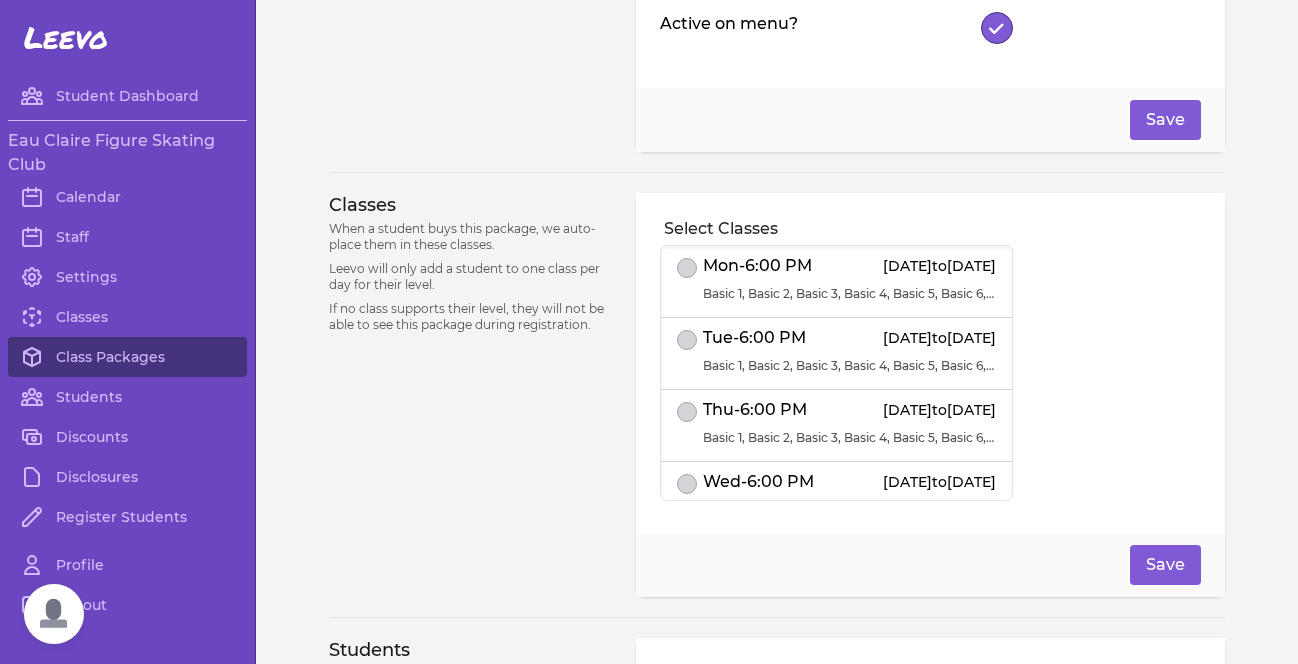 scroll, scrollTop: 485, scrollLeft: 0, axis: vertical 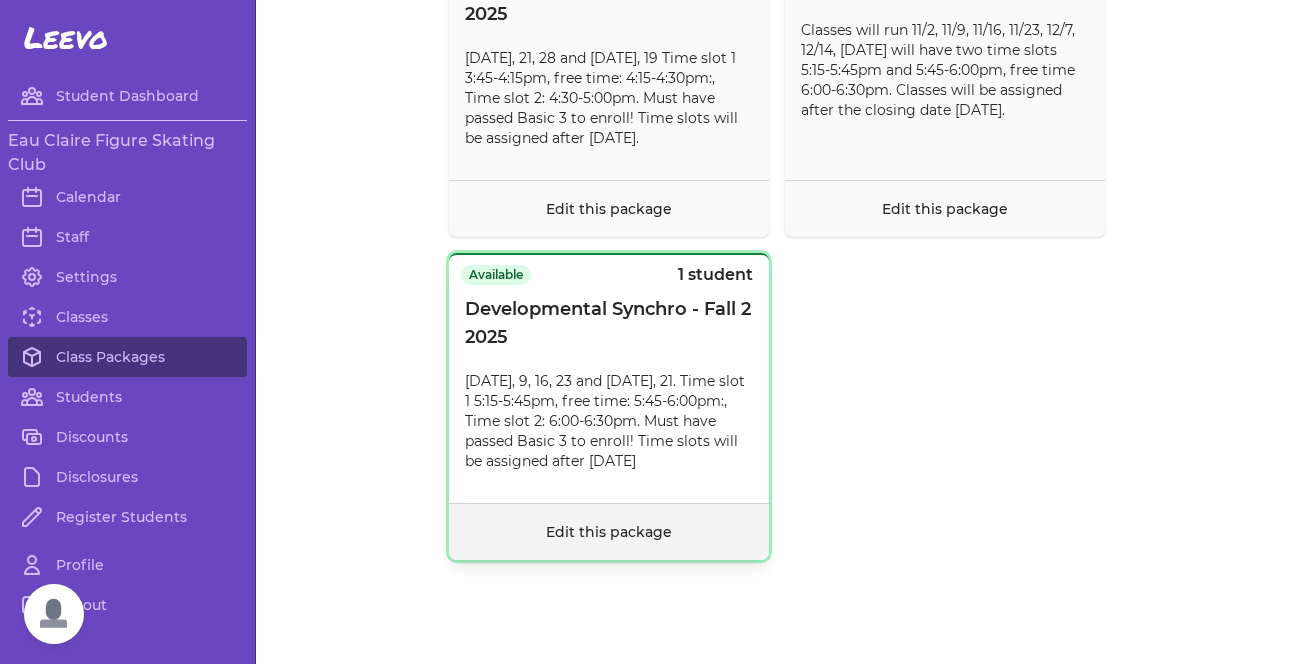 click on "Edit this package" at bounding box center [609, 531] 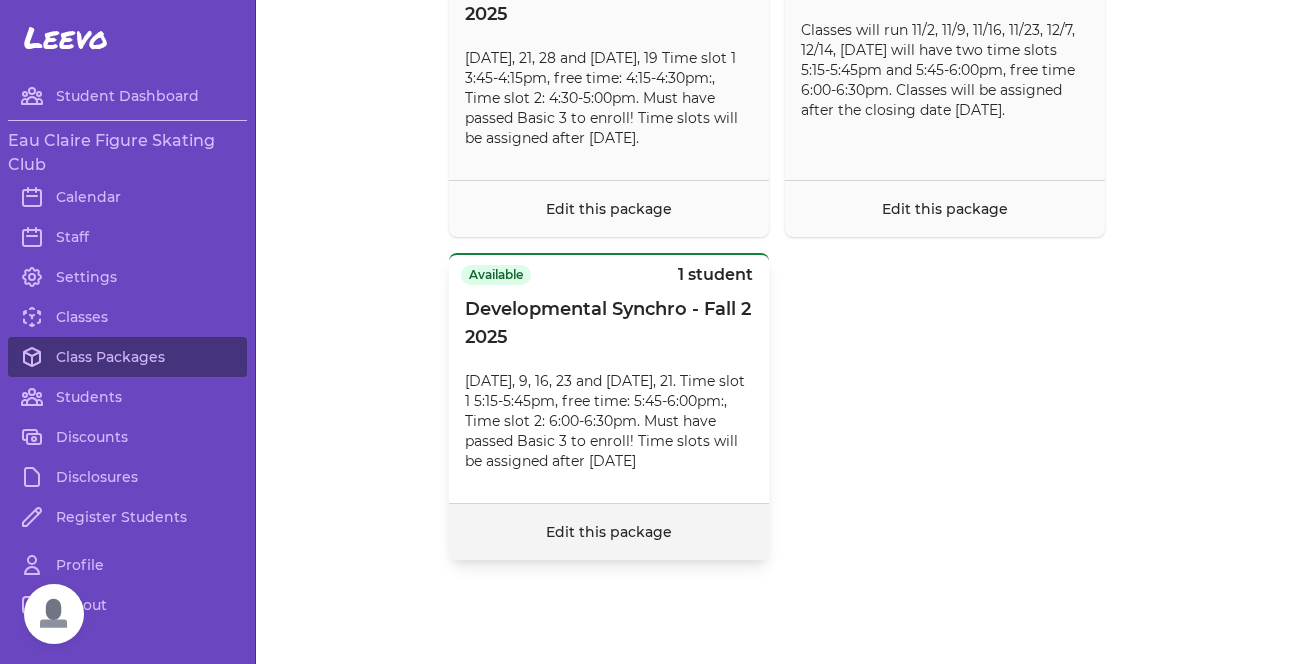 click on "Edit this package" at bounding box center (609, 532) 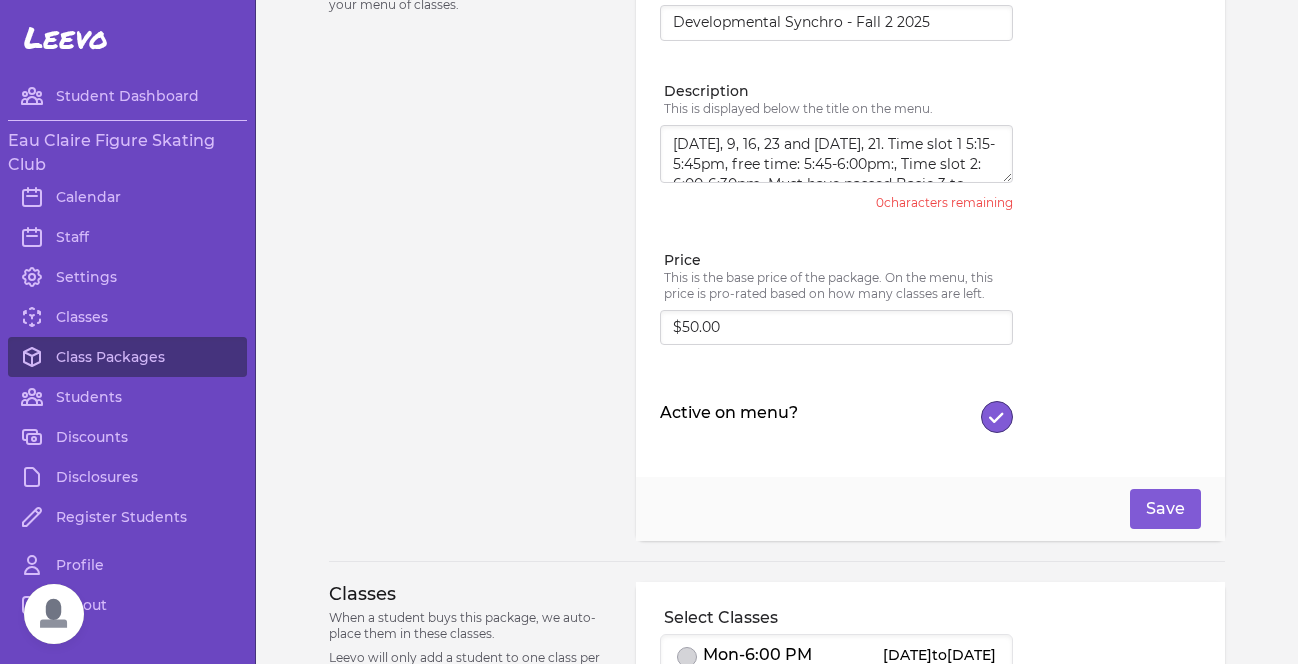scroll, scrollTop: 0, scrollLeft: 0, axis: both 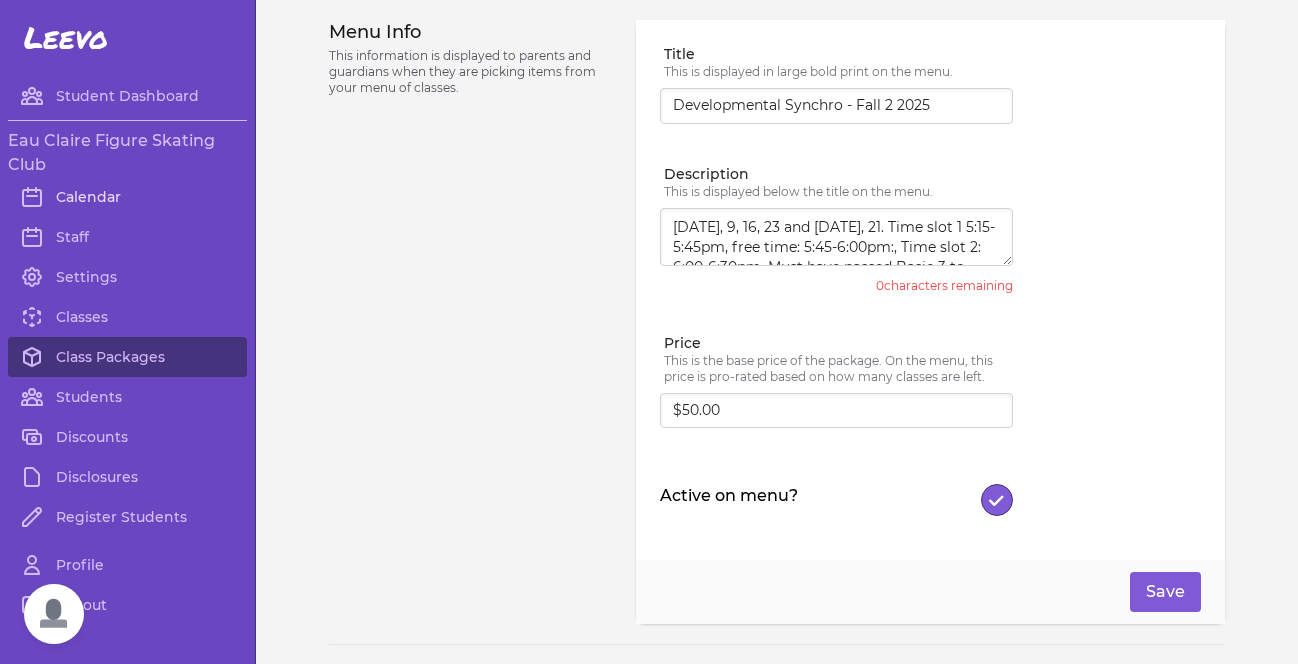 click on "Calendar" at bounding box center (127, 197) 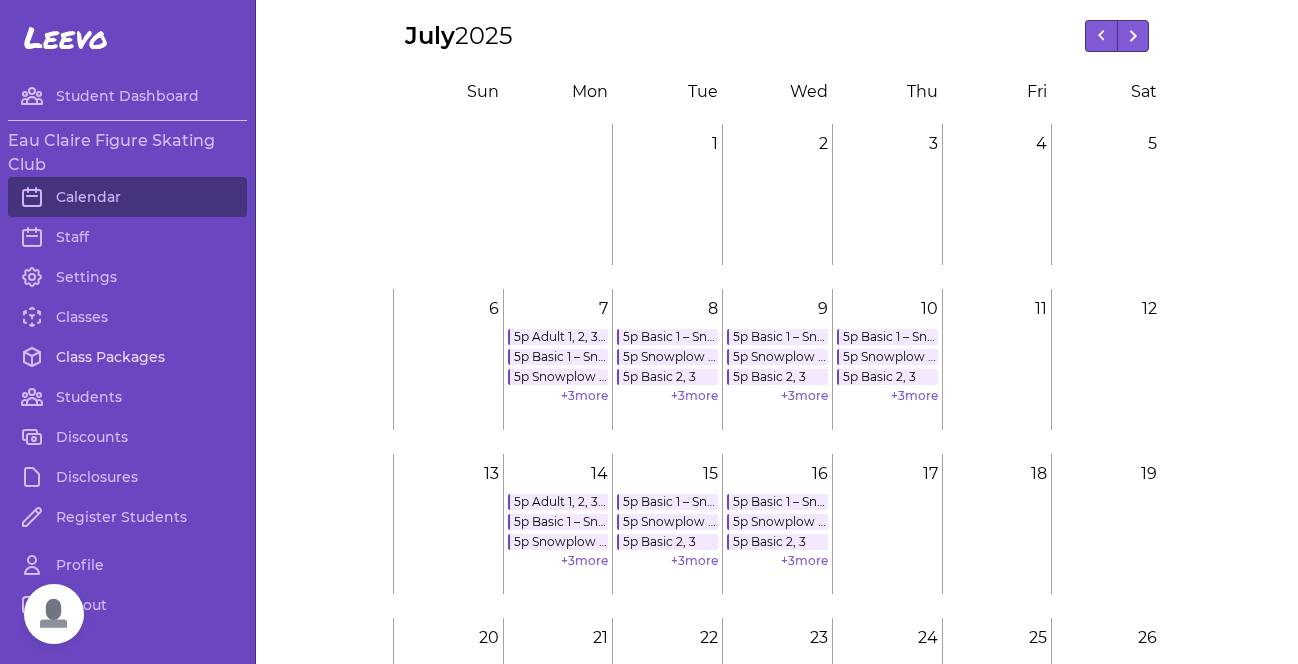 click on "Class Packages" at bounding box center (127, 357) 